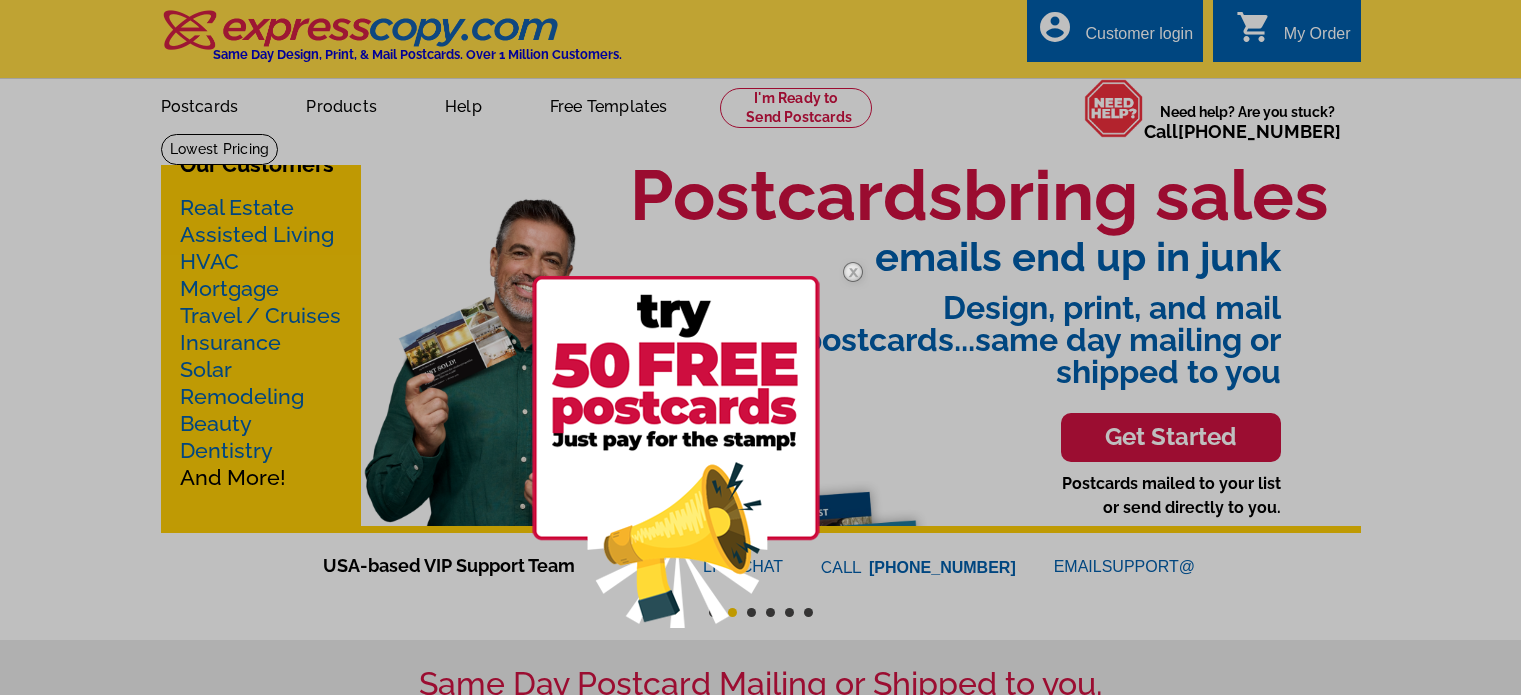 scroll, scrollTop: 0, scrollLeft: 0, axis: both 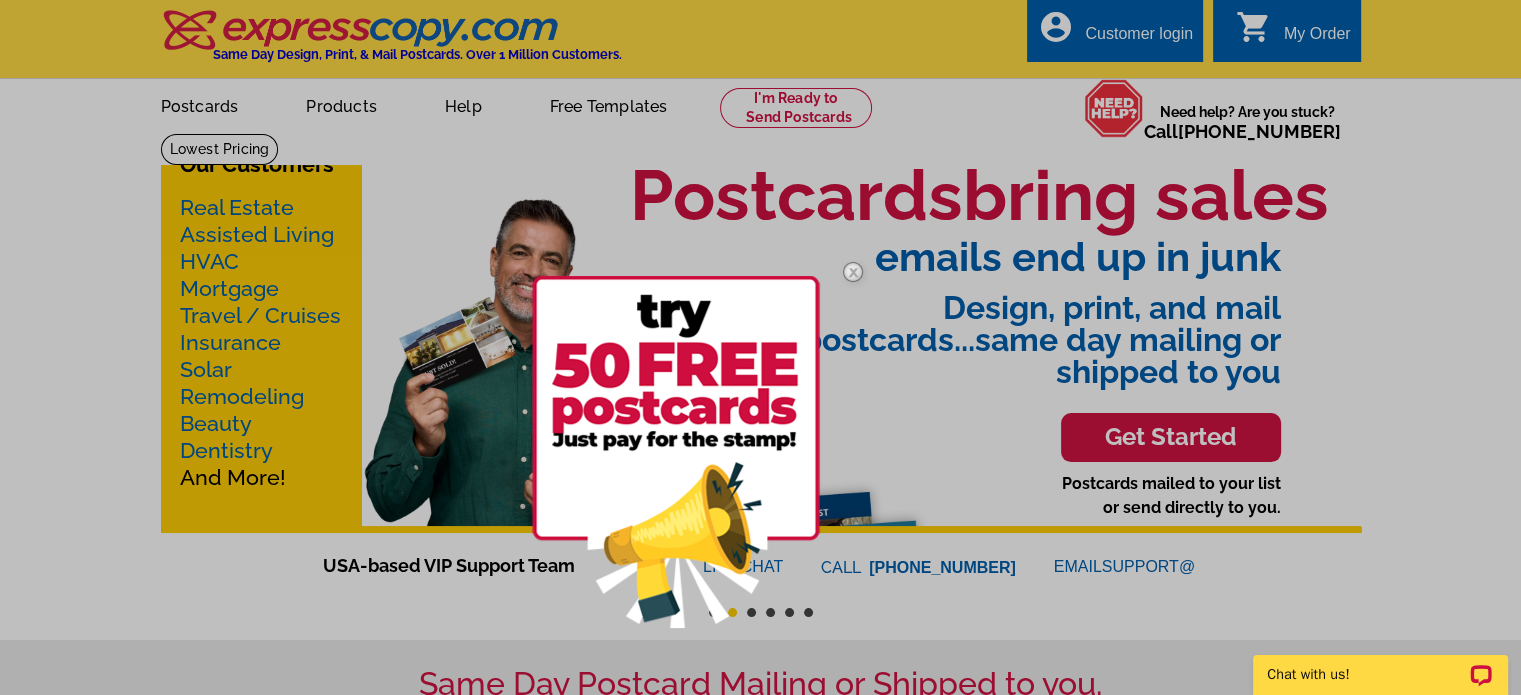 click at bounding box center [853, 272] 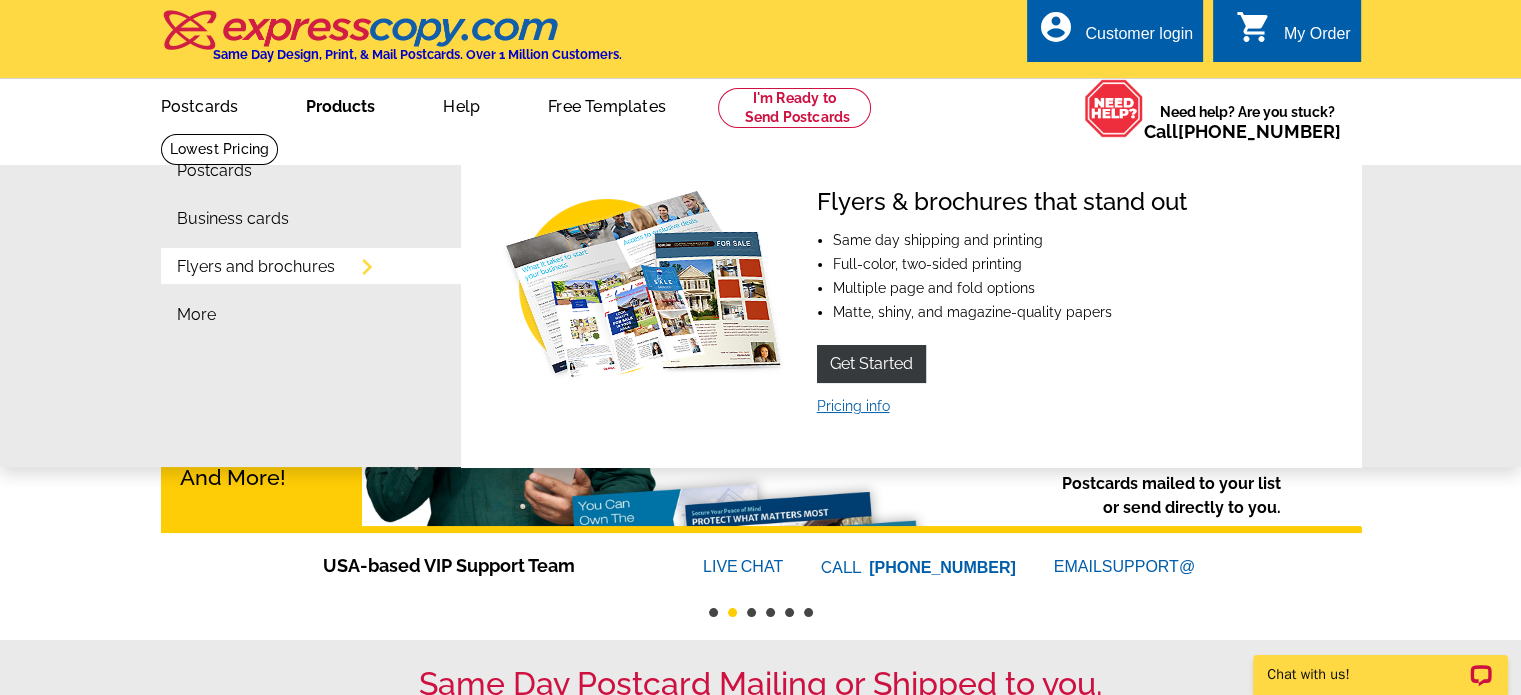 click on "Pricing info" at bounding box center [853, 406] 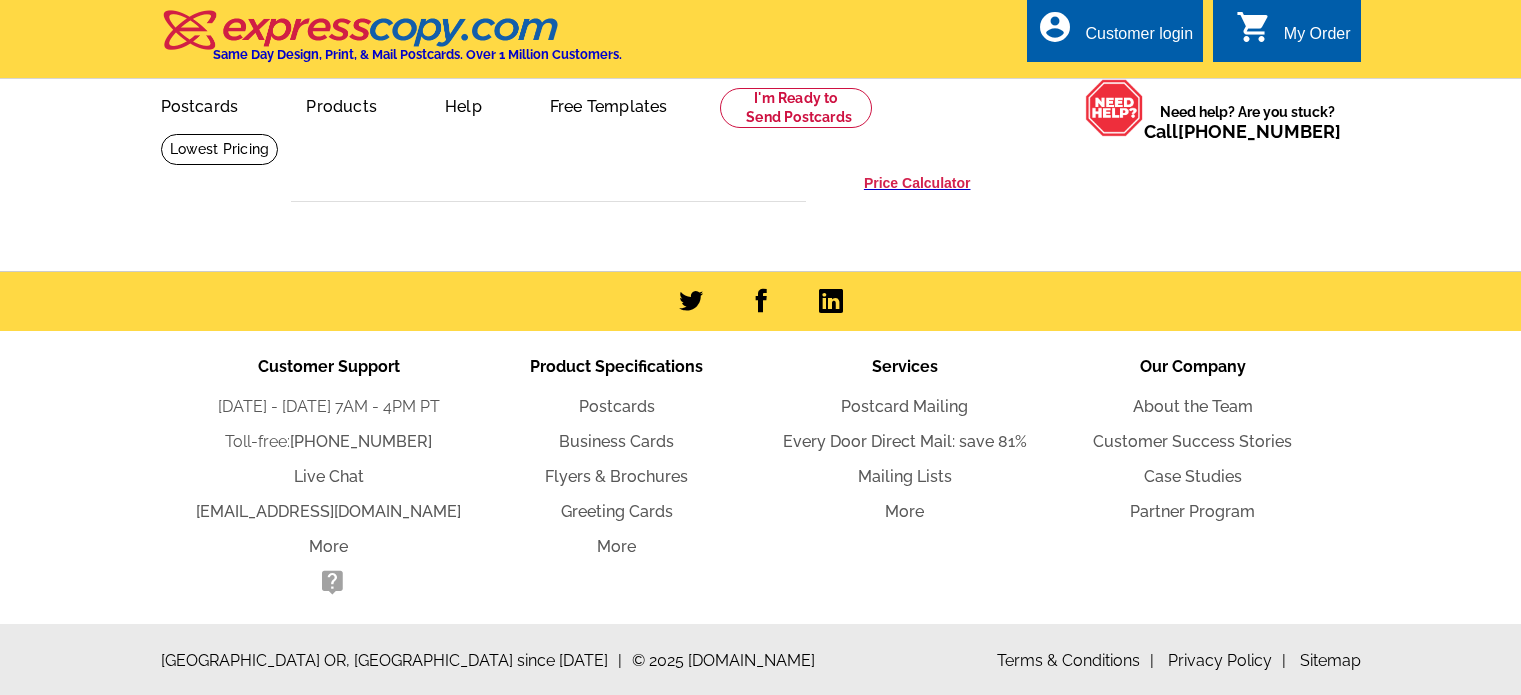 scroll, scrollTop: 0, scrollLeft: 0, axis: both 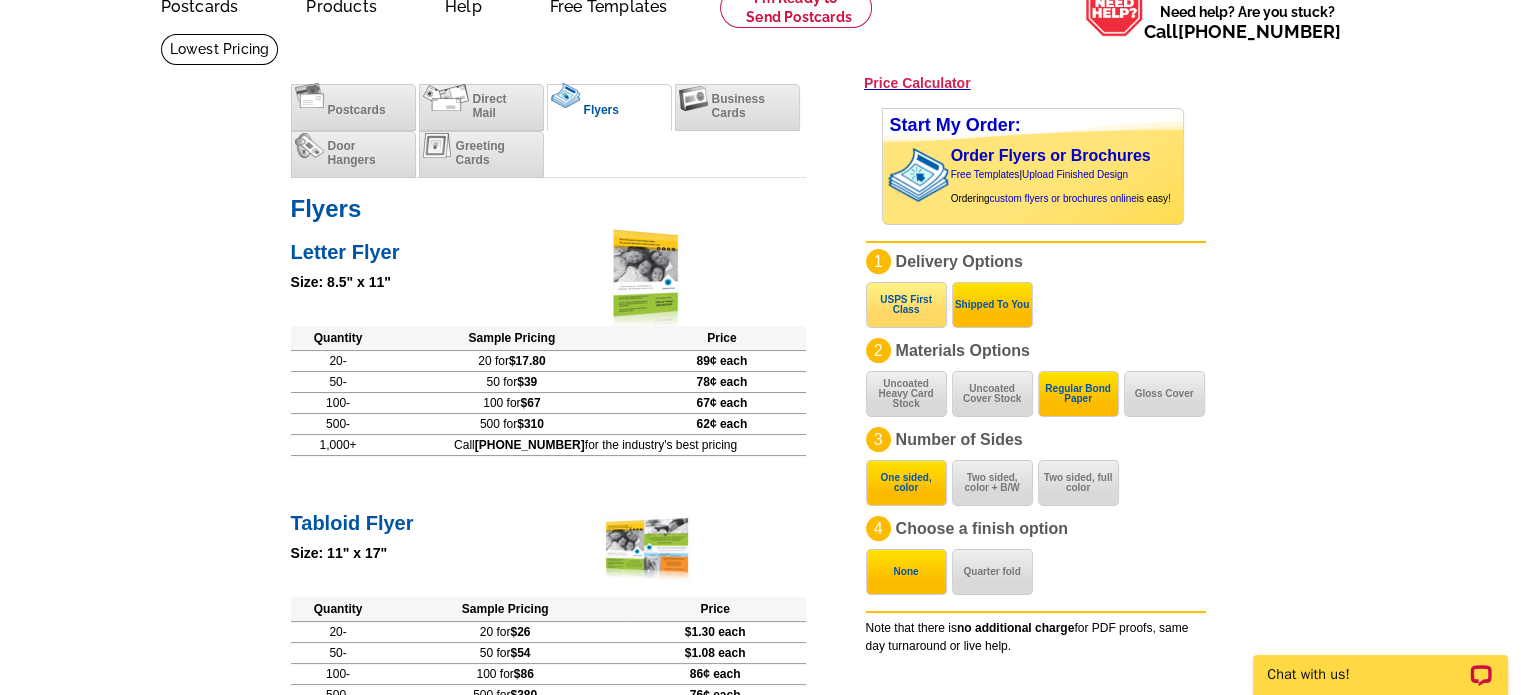 click on "USPS First Class" at bounding box center [906, 305] 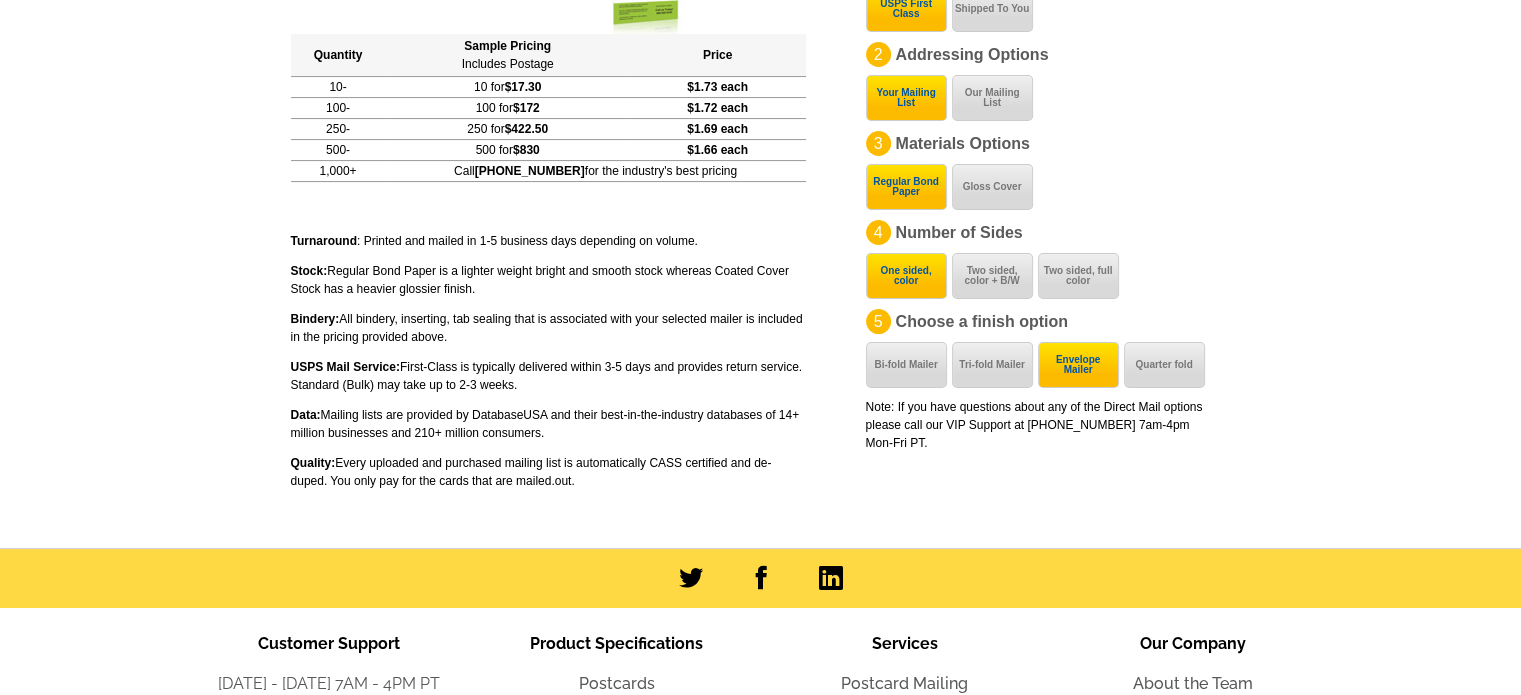 scroll, scrollTop: 300, scrollLeft: 0, axis: vertical 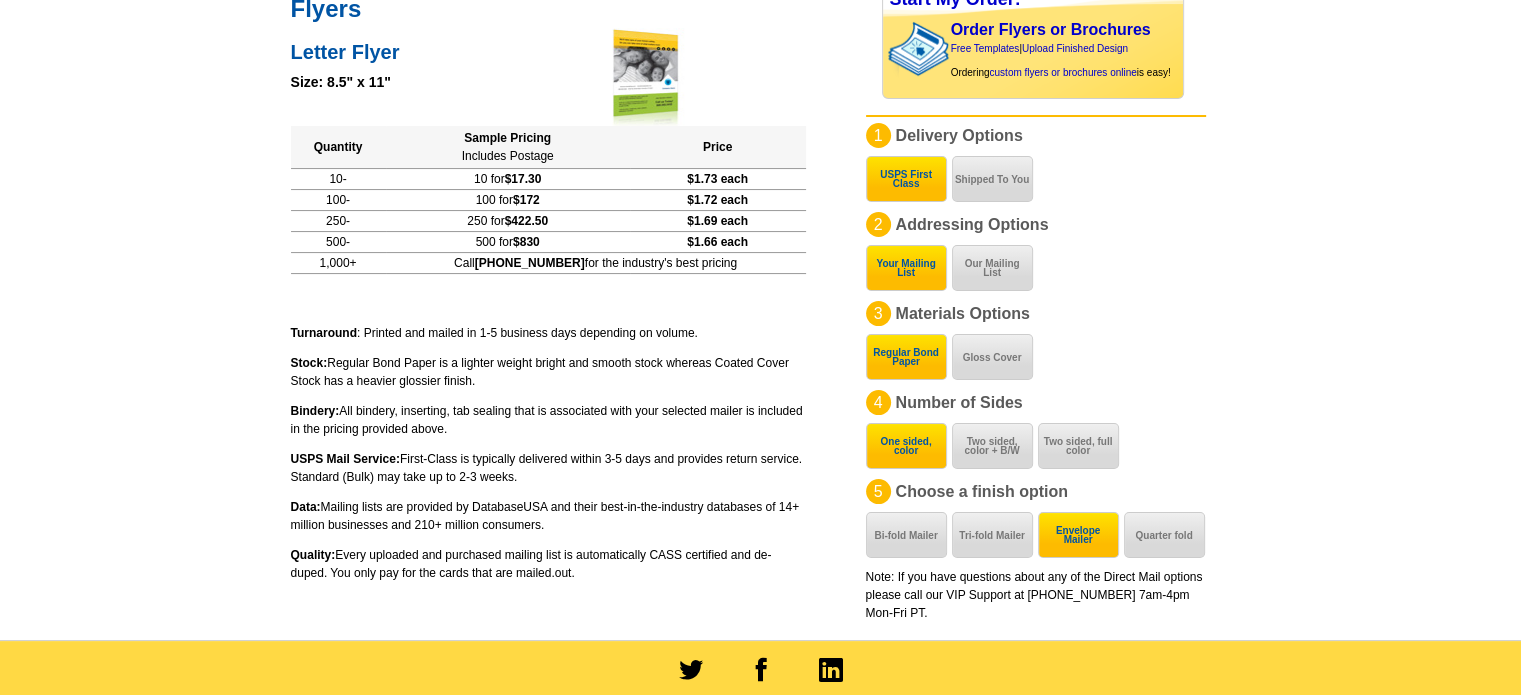 click on "expresscopy.com  > Price Guide > Flyer & Brochure Printing
Price Calculator
Postcards Direct Mail Flyers Business Cards Door Hangers Greeting Cards
Save 50% Off All Postcards
Lowest Prices
Use Promo Code: PMUSA50
Flyers
Letter Flyer Size: 8.5" x 11" Quantity Sample Pricing    Includes Postage Price 10- 10 for  $17.30 $1.73 each 100- 100 for  $172 $1.72 each 250- 250 for  $422.50 $1.69 each 500- 500 for  $830 $1.66 each 1,000+ Call  800-260-5887  for the industry's best pricing
Turnaround :  Printed and mailed in 1-5 business days depending on volume.
Stock:  Regular Bond Paper is a lighter weight bright and smooth stock whereas Coated Cover Stock has a heavier glossier finish.
Bindery:" at bounding box center (761, 233) 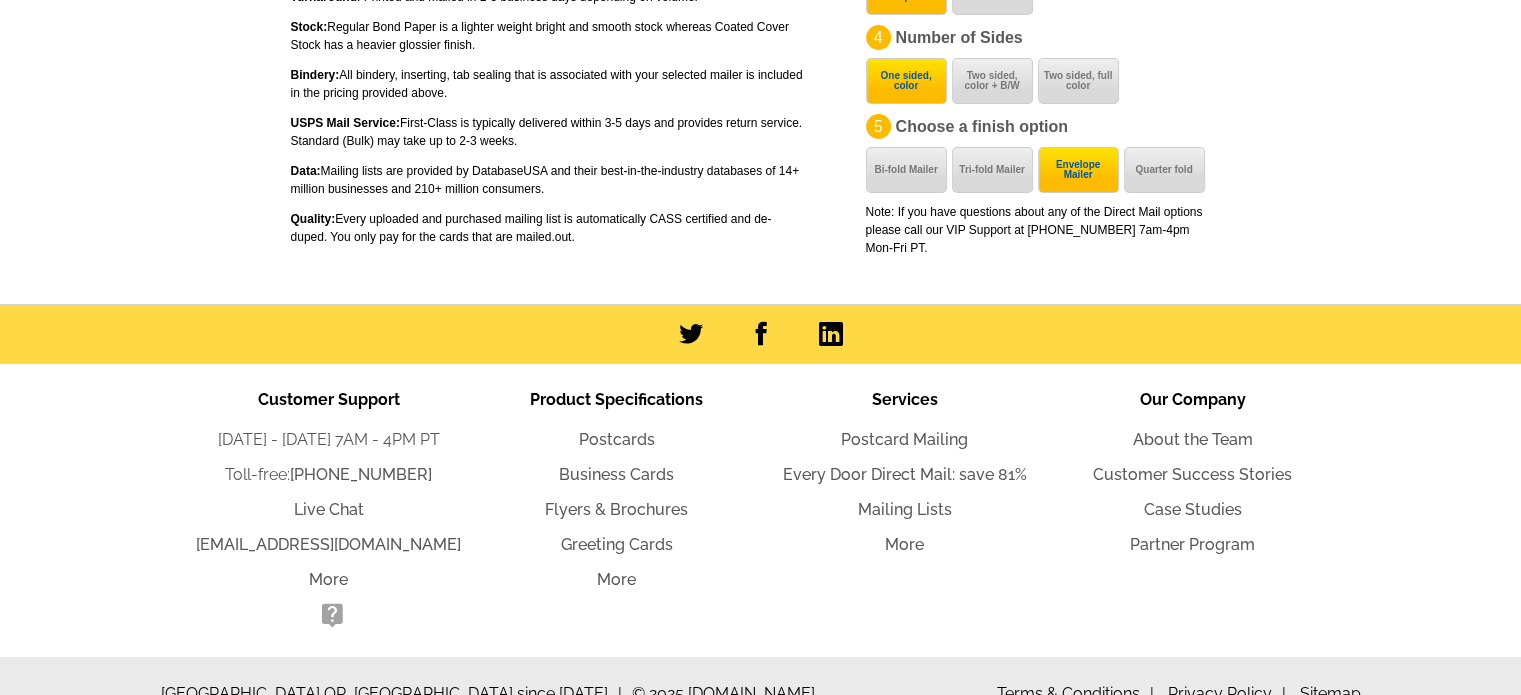 scroll, scrollTop: 668, scrollLeft: 0, axis: vertical 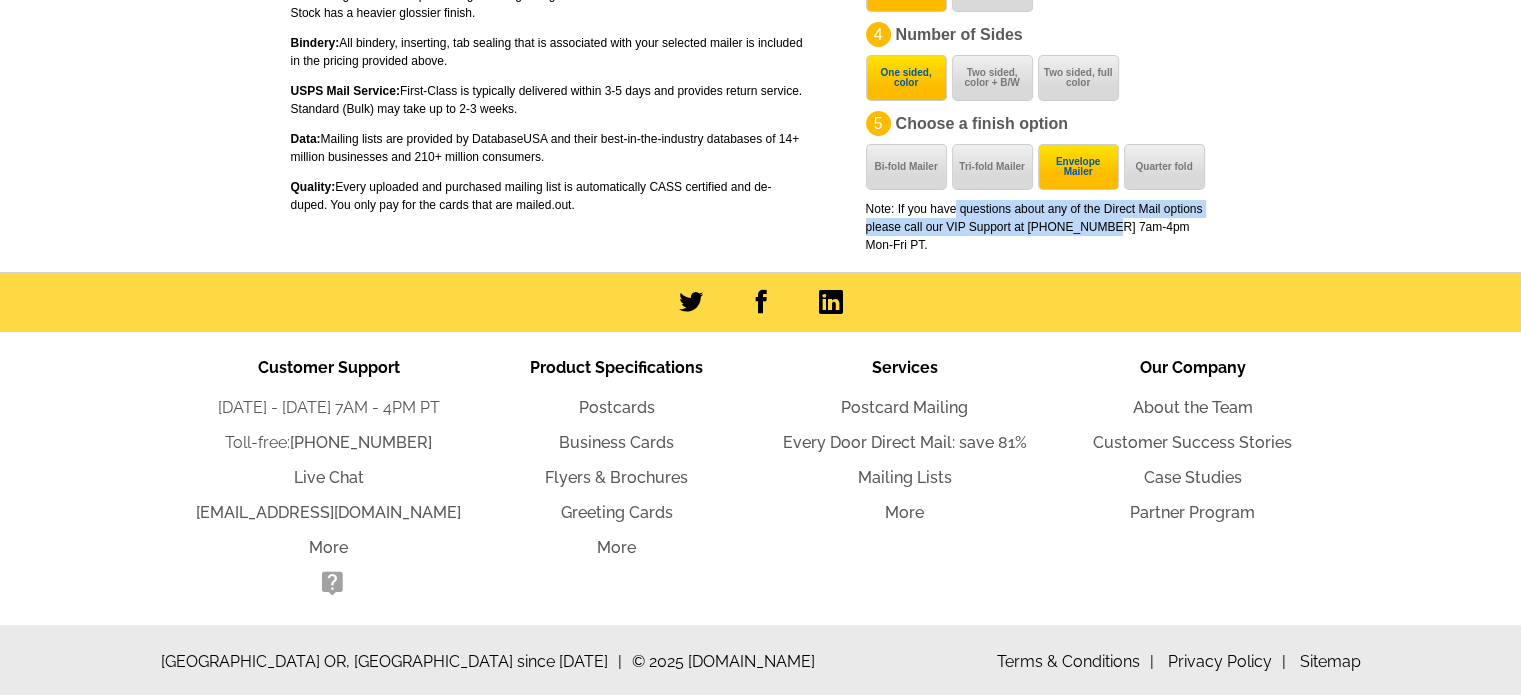 drag, startPoint x: 954, startPoint y: 205, endPoint x: 1102, endPoint y: 231, distance: 150.26643 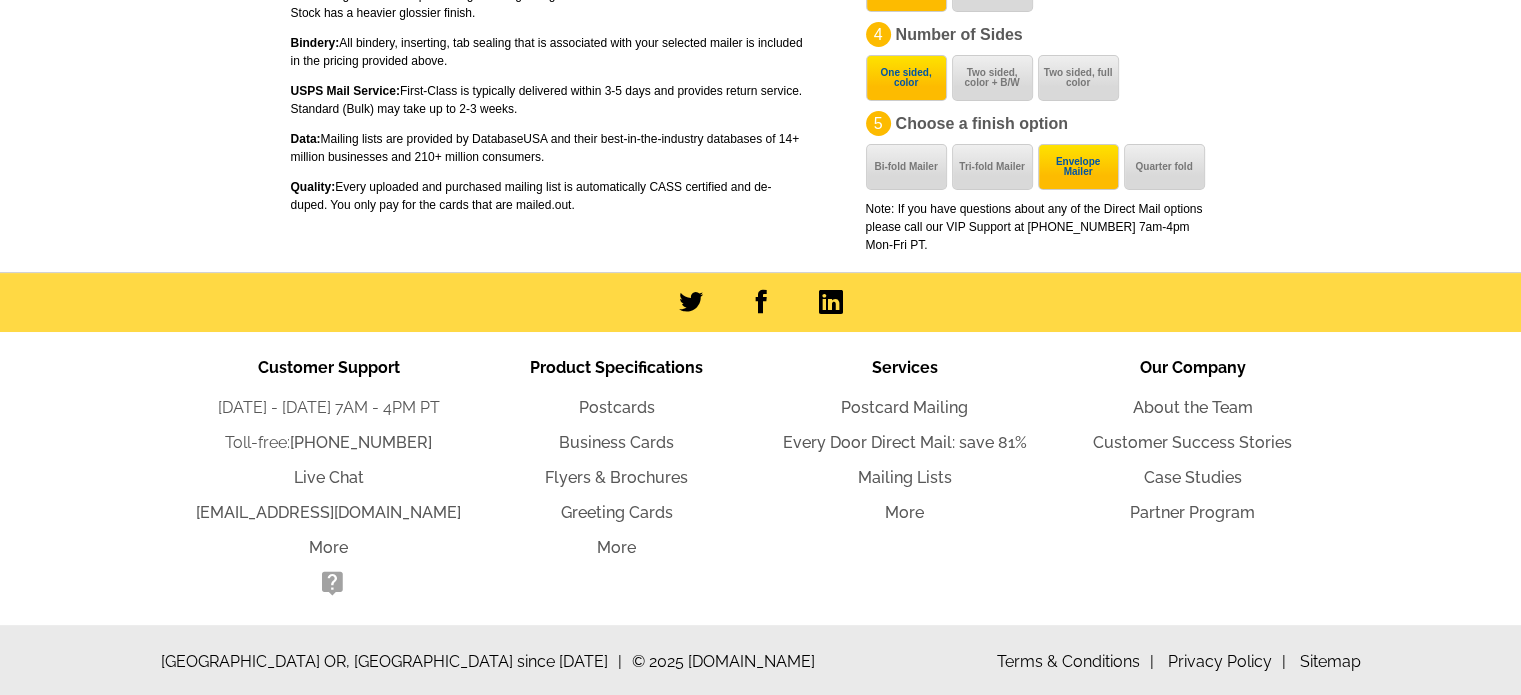 click on "expresscopy.com  > Price Guide > Flyer & Brochure Printing
Price Calculator
Postcards Direct Mail Flyers Business Cards Door Hangers Greeting Cards
Save 50% Off All Postcards
Lowest Prices
Use Promo Code: PMUSA50
Flyers
Letter Flyer Size: 8.5" x 11" Quantity Sample Pricing    Includes Postage Price 10- 10 for  $17.30 $1.73 each 100- 100 for  $172 $1.72 each 250- 250 for  $422.50 $1.69 each 500- 500 for  $830 $1.66 each 1,000+ Call  800-260-5887  for the industry's best pricing
Turnaround :  Printed and mailed in 1-5 business days depending on volume.
Stock:  Regular Bond Paper is a lighter weight bright and smooth stock whereas Coated Cover Stock has a heavier glossier finish.
Bindery:" at bounding box center [761, -126] 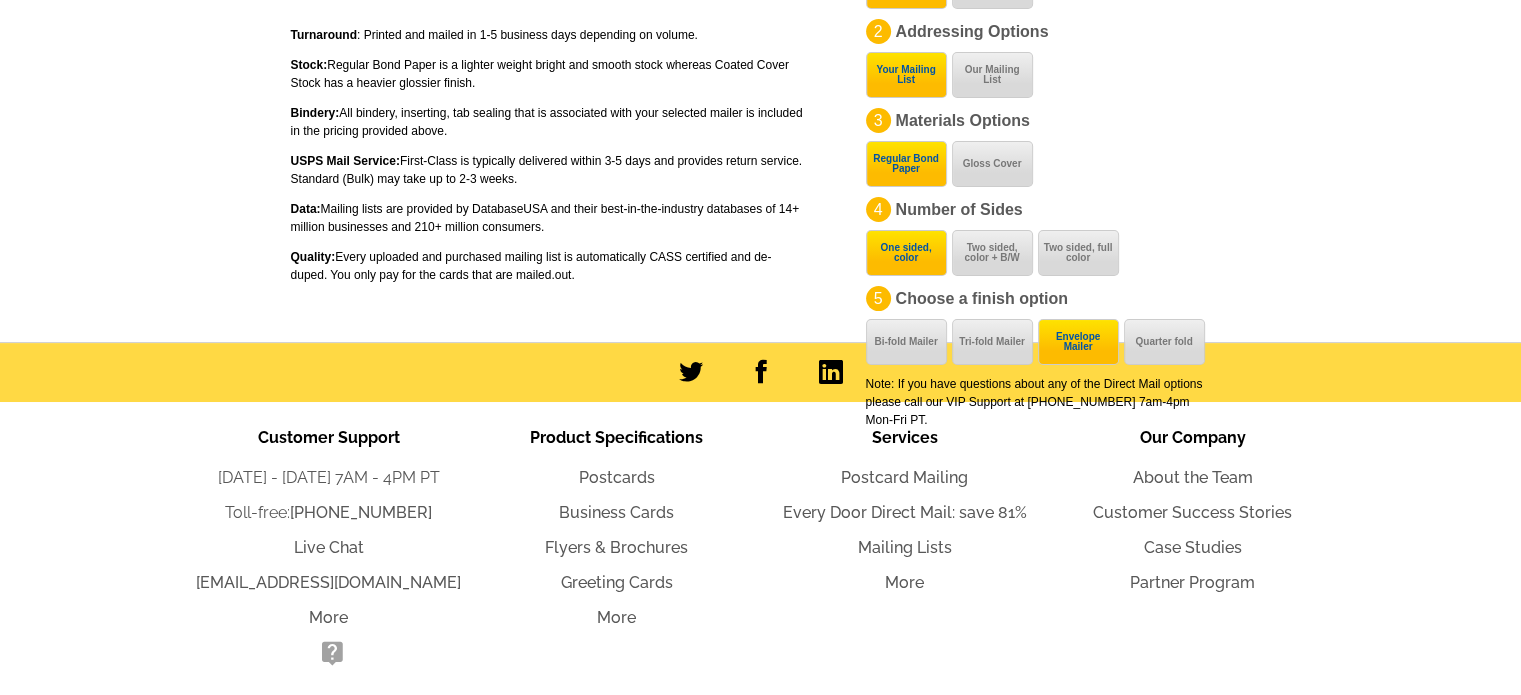 scroll, scrollTop: 468, scrollLeft: 0, axis: vertical 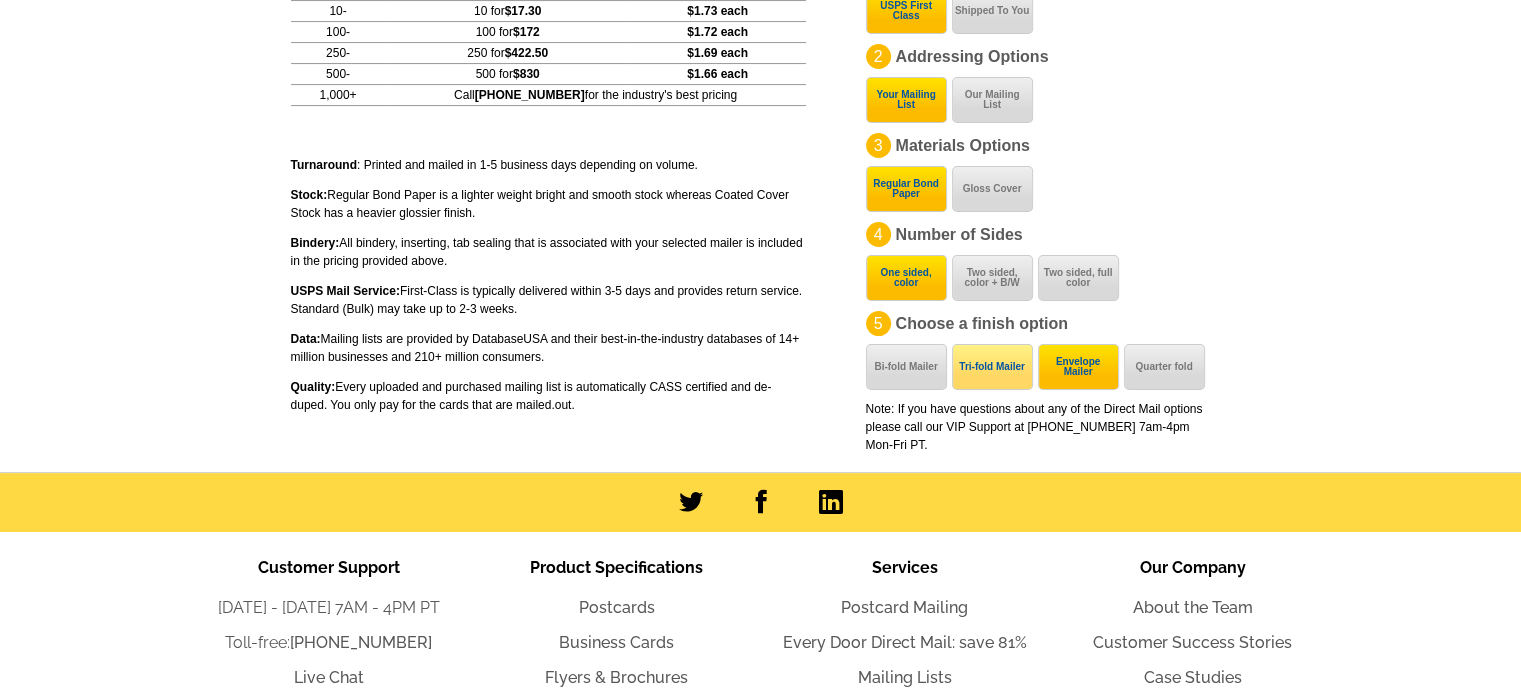 click on "Tri-fold Mailer" at bounding box center (992, 367) 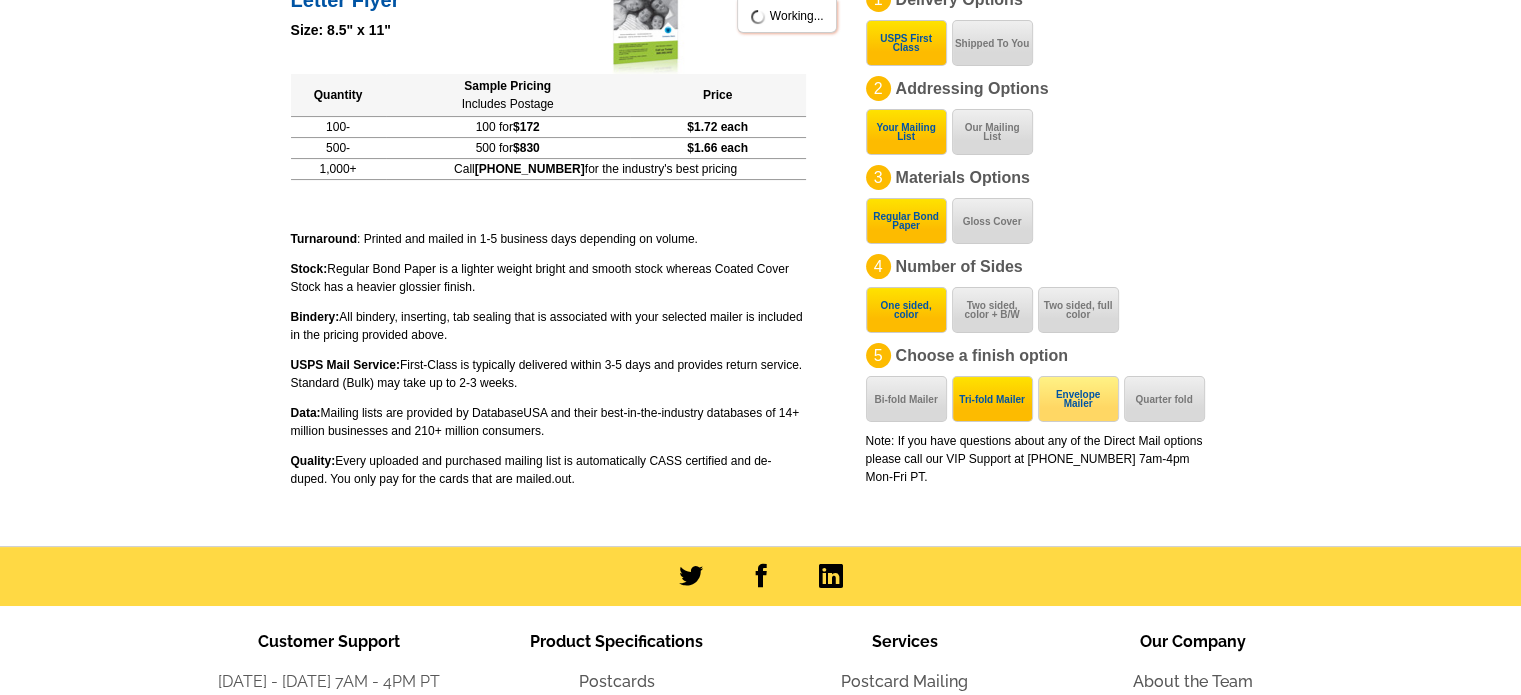 scroll, scrollTop: 328, scrollLeft: 0, axis: vertical 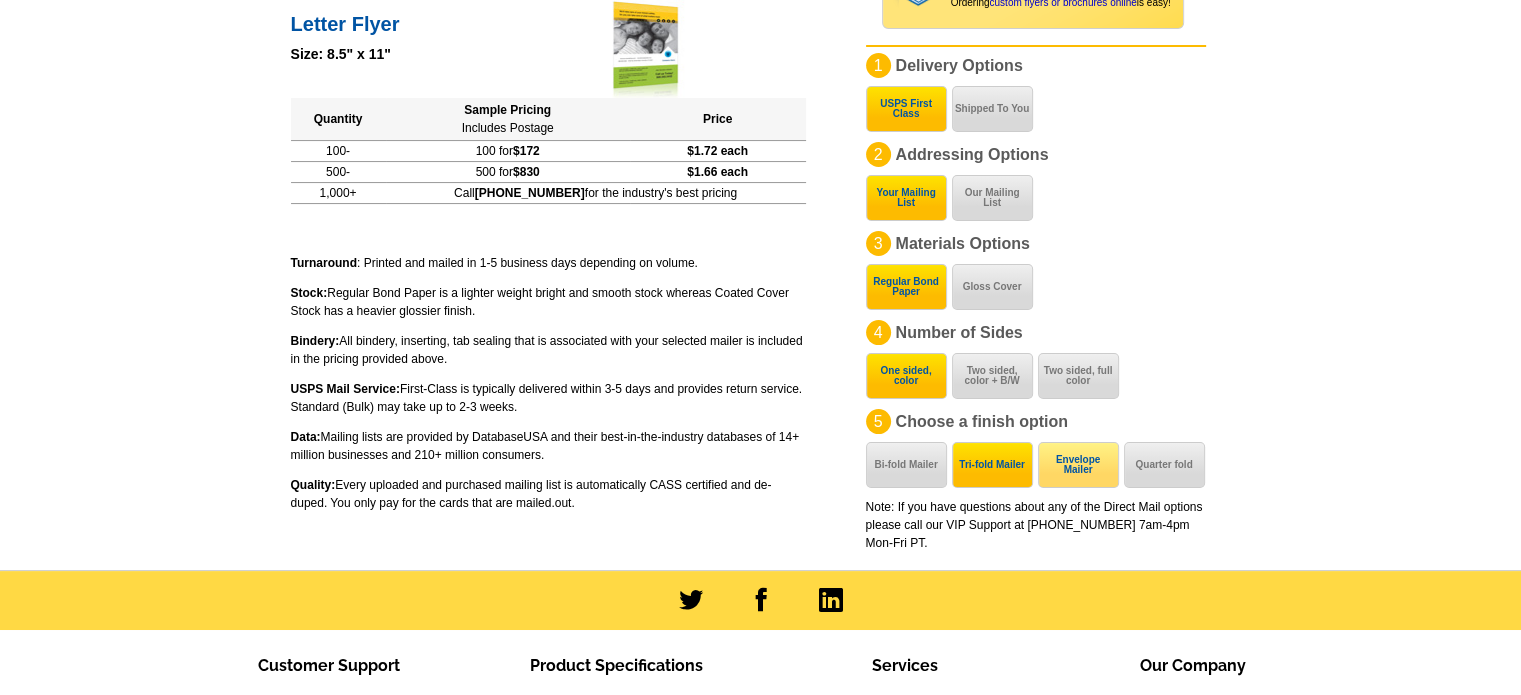 click on "Envelope Mailer" at bounding box center [1078, 465] 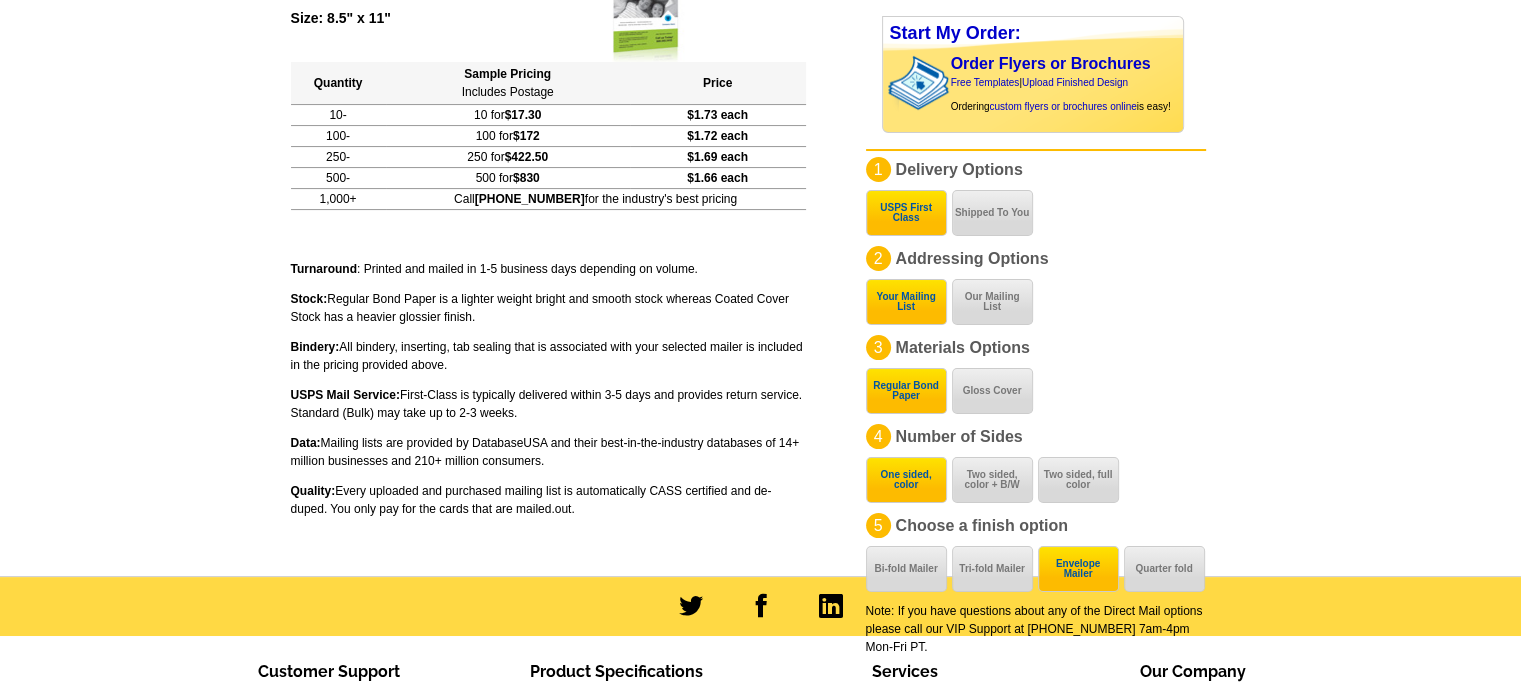 scroll, scrollTop: 428, scrollLeft: 0, axis: vertical 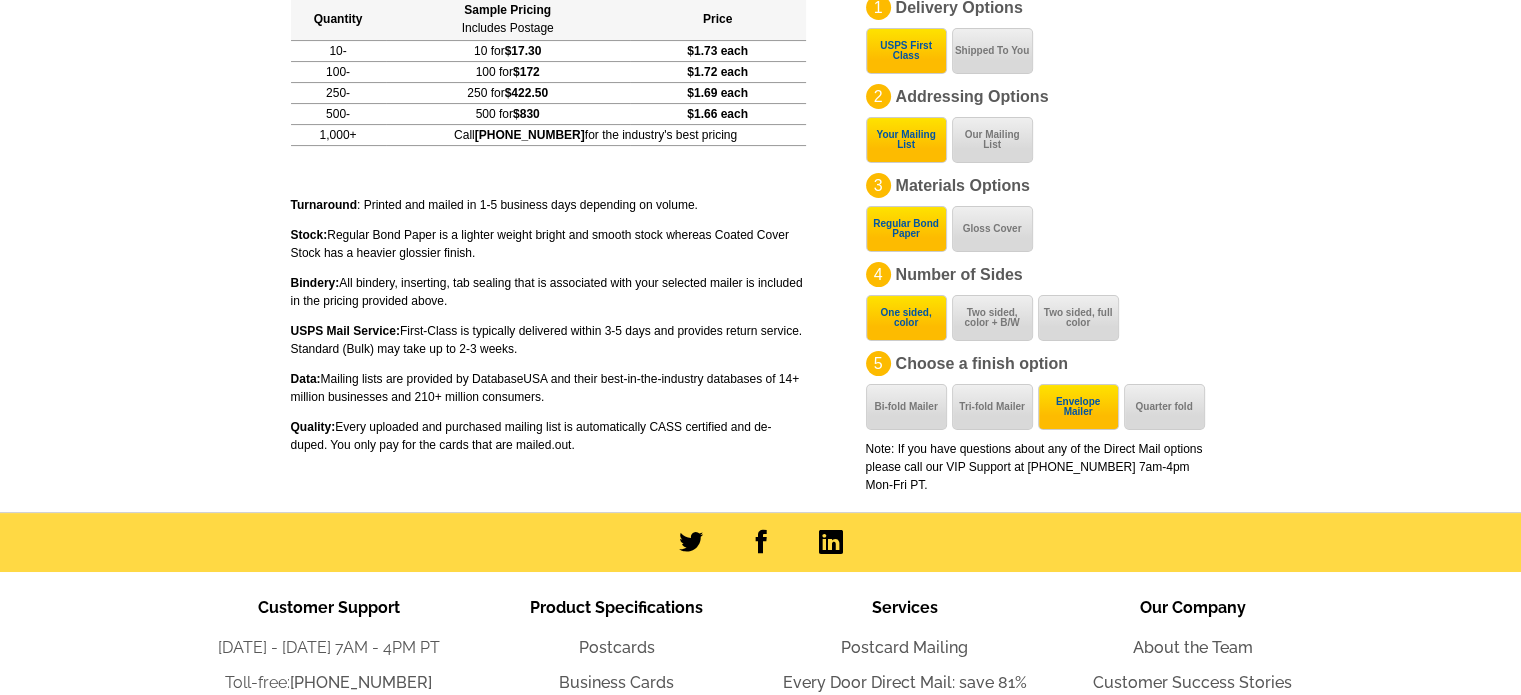 click on "expresscopy.com  > Price Guide > Flyer & Brochure Printing
Price Calculator
Postcards Direct Mail Flyers Business Cards Door Hangers Greeting Cards
Save 50% Off All Postcards
Lowest Prices
Use Promo Code: PMUSA50
Flyers
Letter Flyer Size: 8.5" x 11" Quantity Sample Pricing    Includes Postage Price 10- 10 for  $17.30 $1.73 each 100- 100 for  $172 $1.72 each 250- 250 for  $422.50 $1.69 each 500- 500 for  $830 $1.66 each 1,000+ Call  800-260-5887  for the industry's best pricing
Turnaround :  Printed and mailed in 1-5 business days depending on volume.
Stock:  Regular Bond Paper is a lighter weight bright and smooth stock whereas Coated Cover Stock has a heavier glossier finish.
Bindery:" at bounding box center (760, 108) 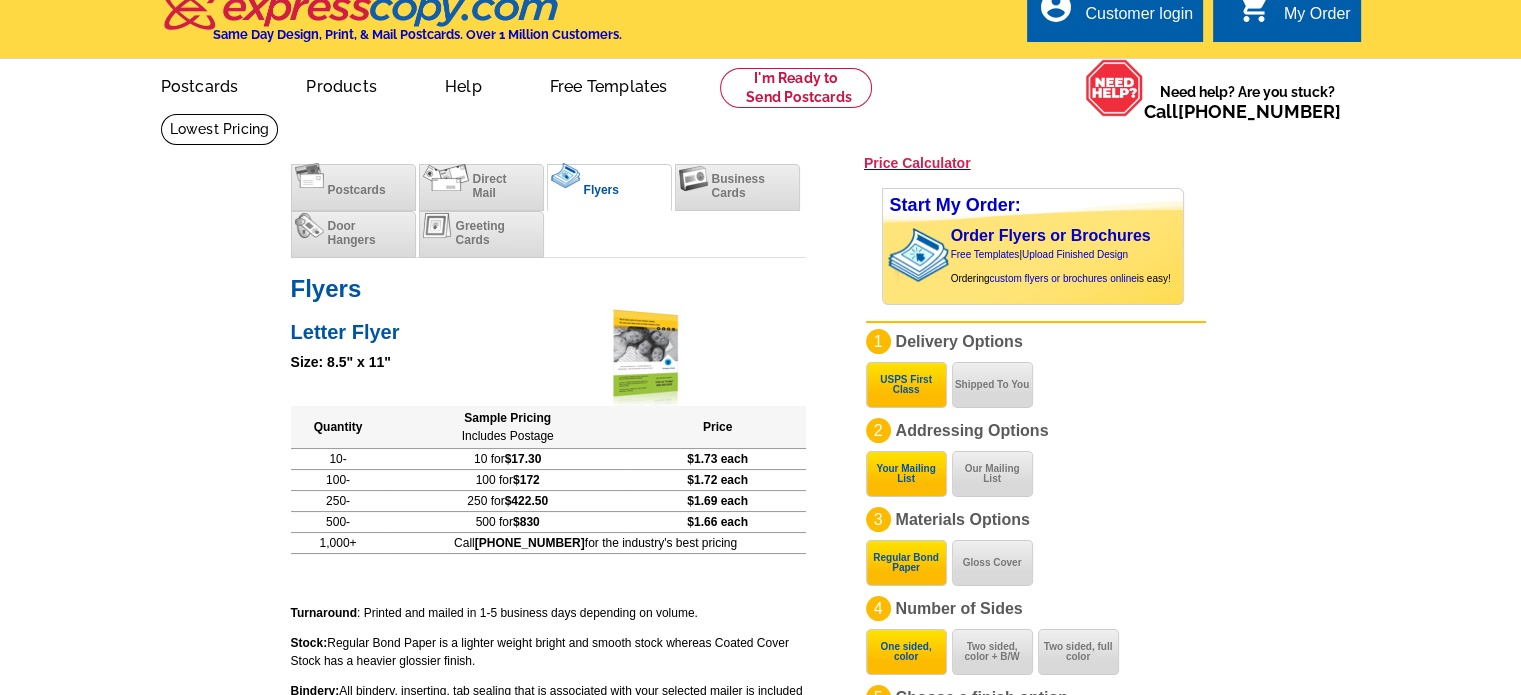 scroll, scrollTop: 0, scrollLeft: 0, axis: both 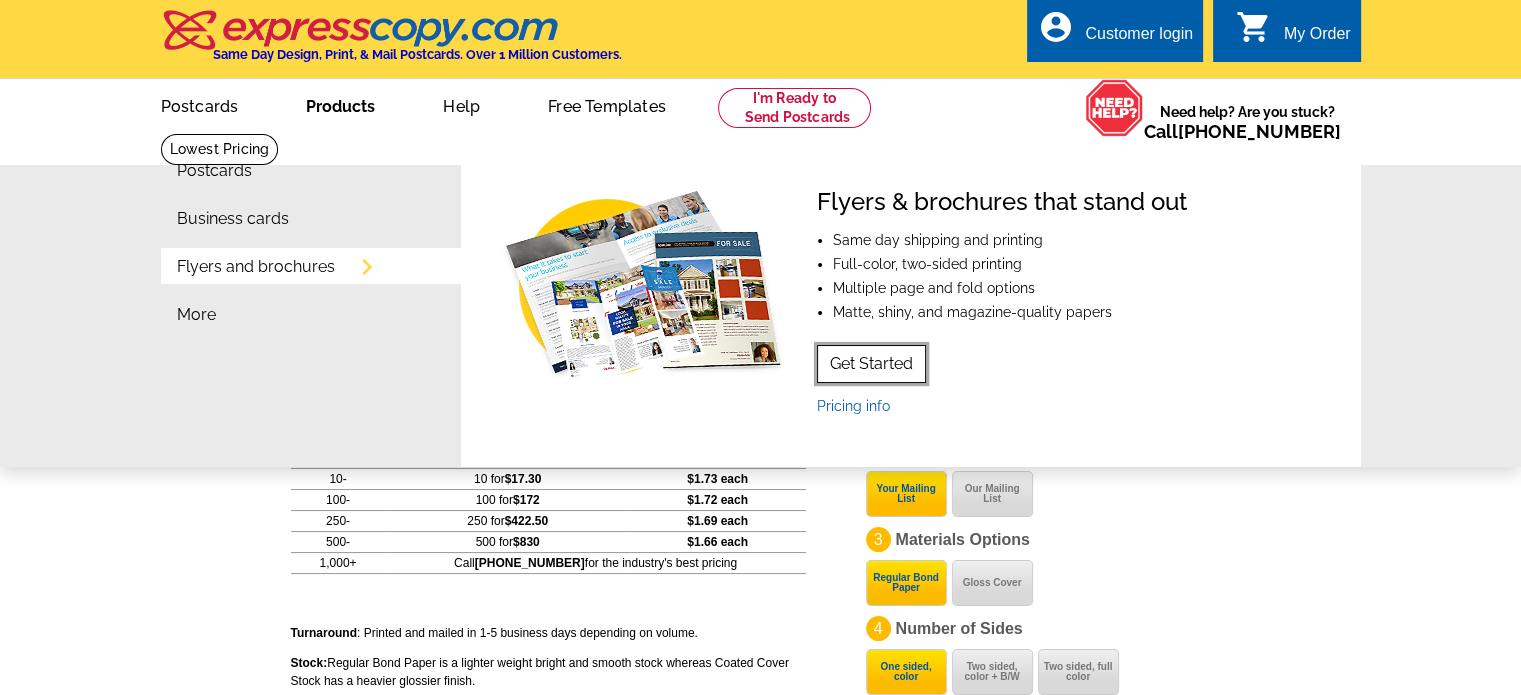 click on "Get Started" at bounding box center (871, 364) 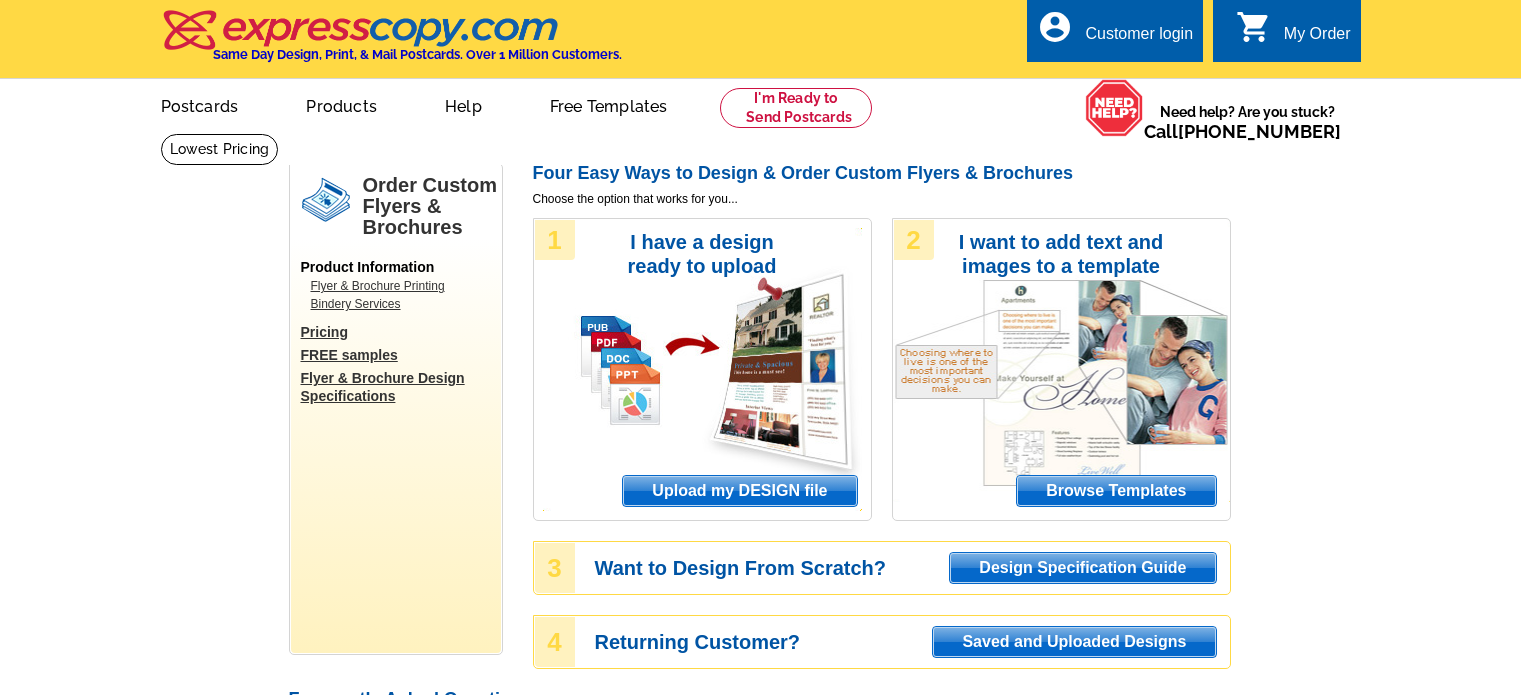 scroll, scrollTop: 0, scrollLeft: 0, axis: both 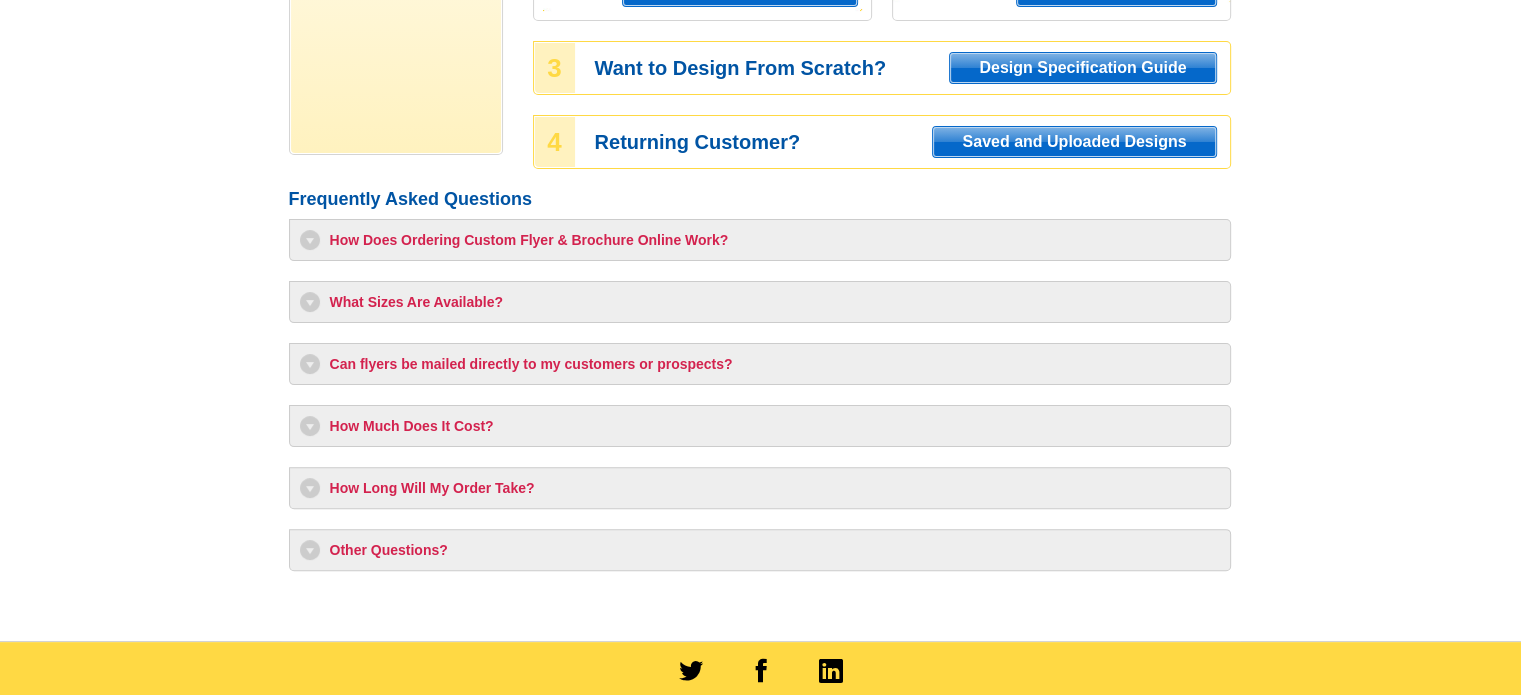 click on "Can flyers be mailed directly to my customers or prospects?" at bounding box center [760, 364] 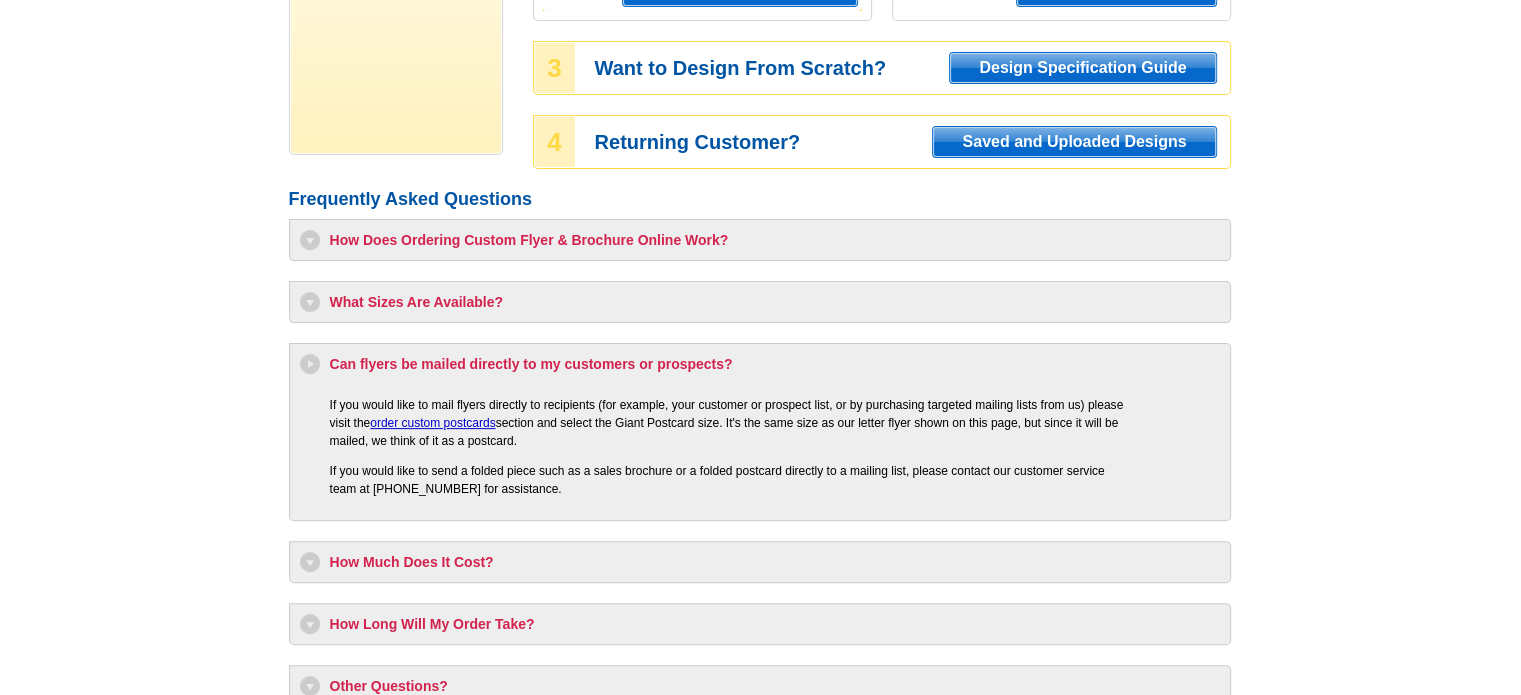 click on "Can flyers be mailed directly to my customers or prospects?" at bounding box center [760, 364] 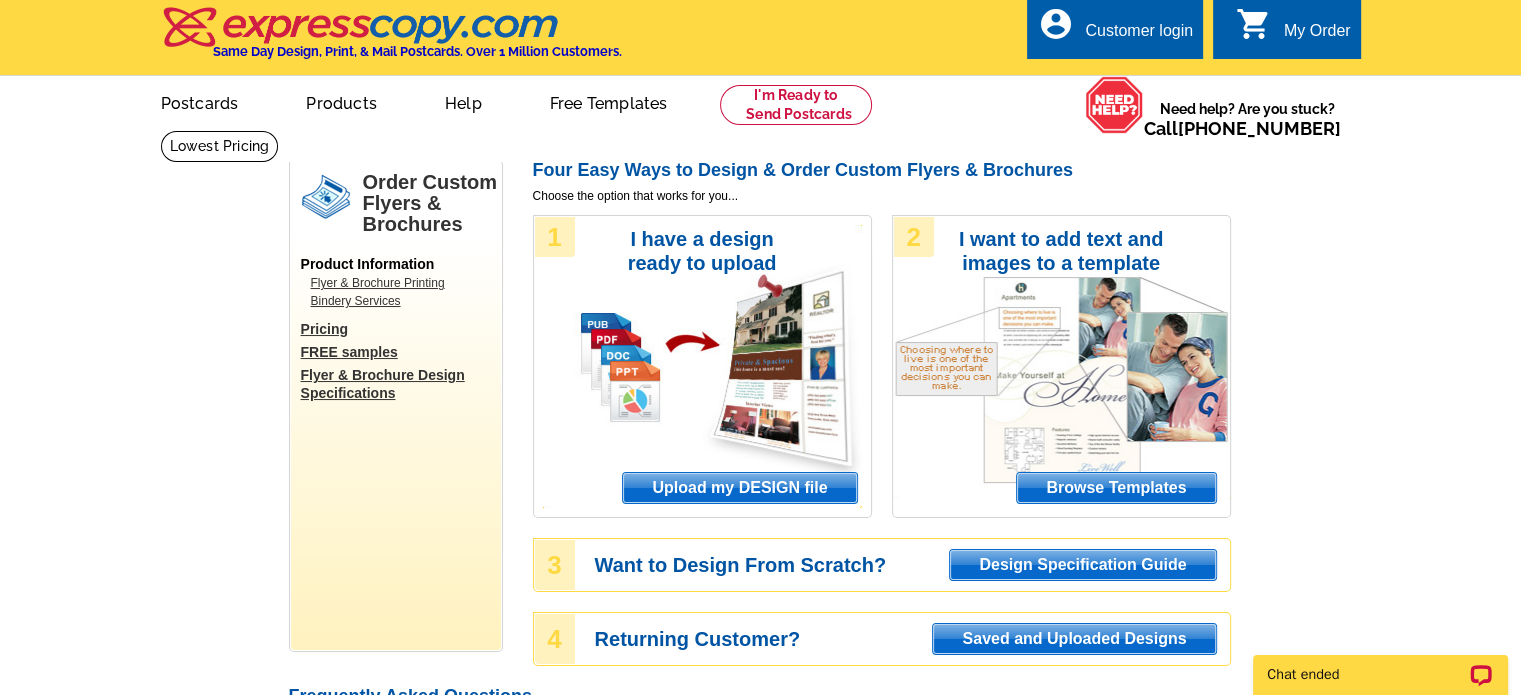 scroll, scrollTop: 0, scrollLeft: 0, axis: both 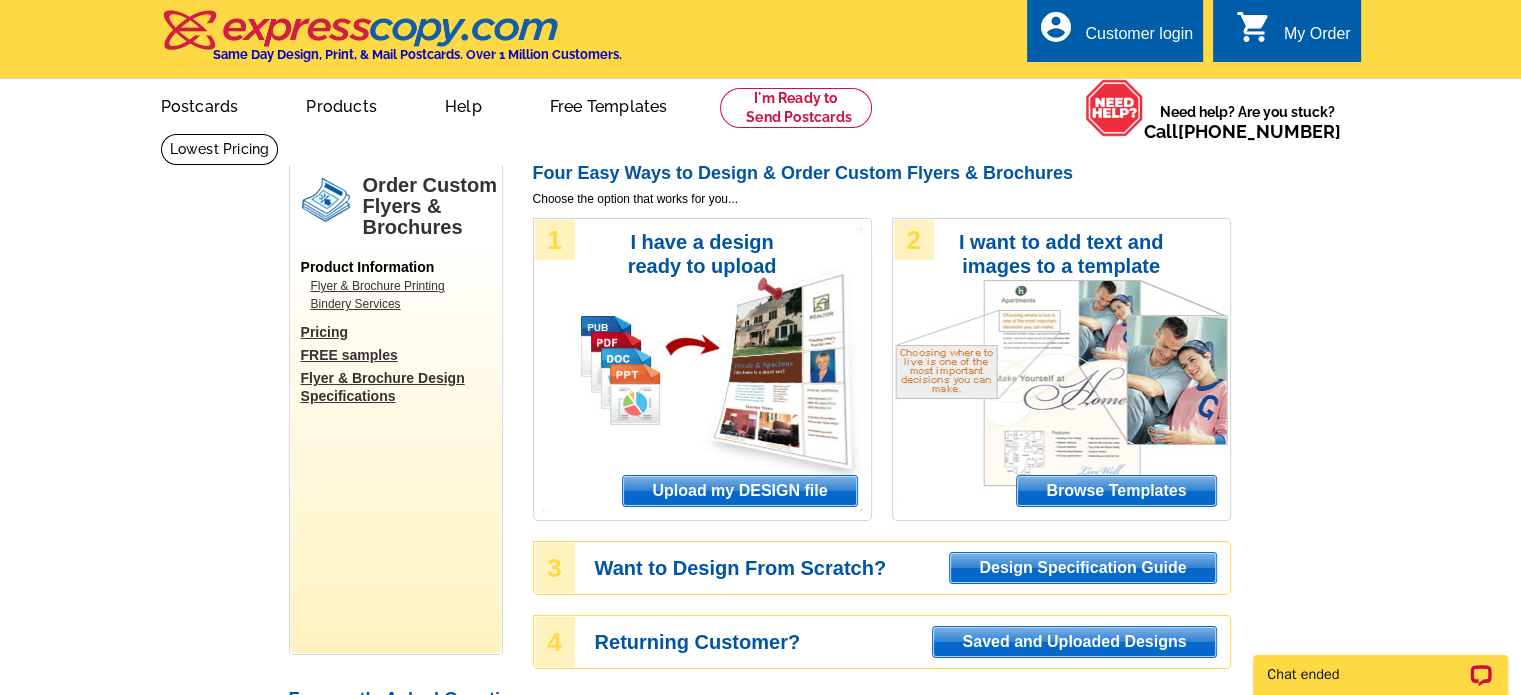drag, startPoint x: 1402, startPoint y: 327, endPoint x: 1321, endPoint y: 222, distance: 132.61221 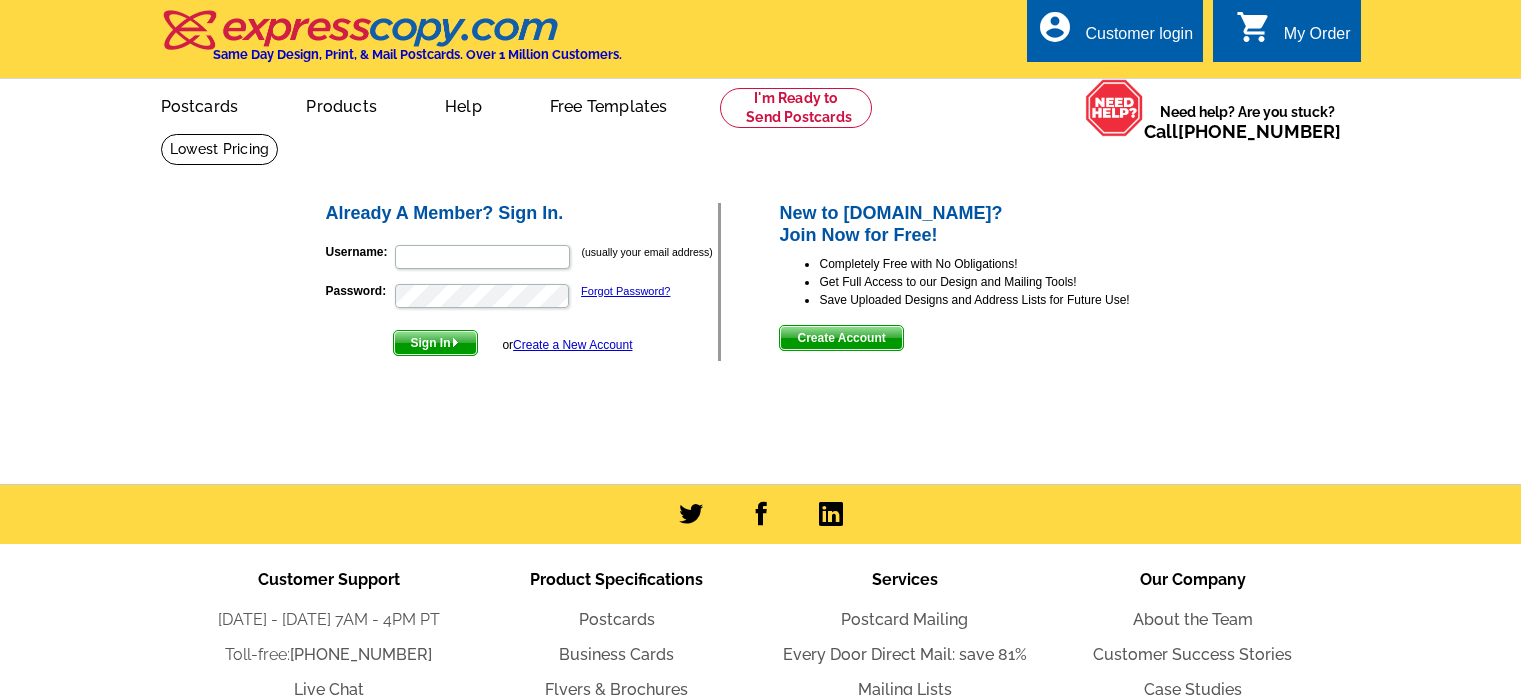 scroll, scrollTop: 0, scrollLeft: 0, axis: both 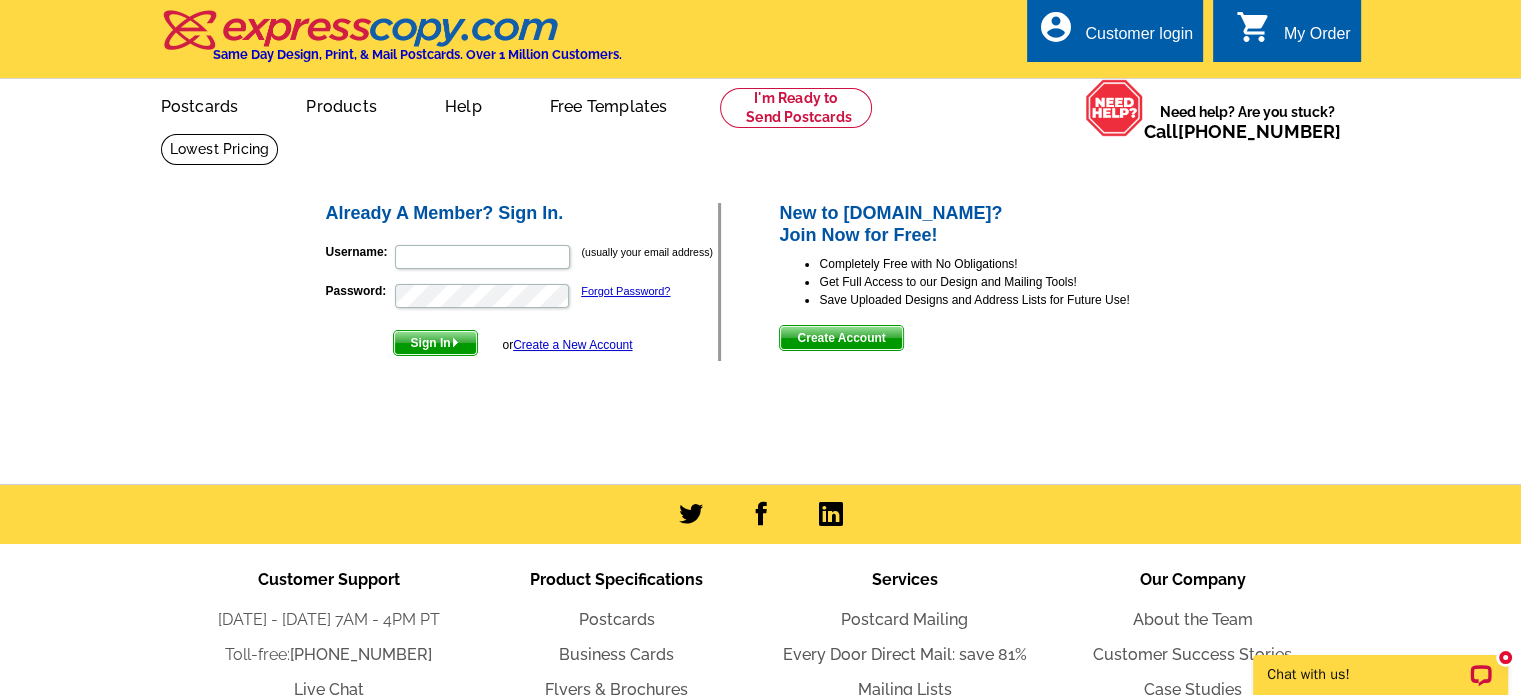 click on "Create a New Account" at bounding box center (572, 345) 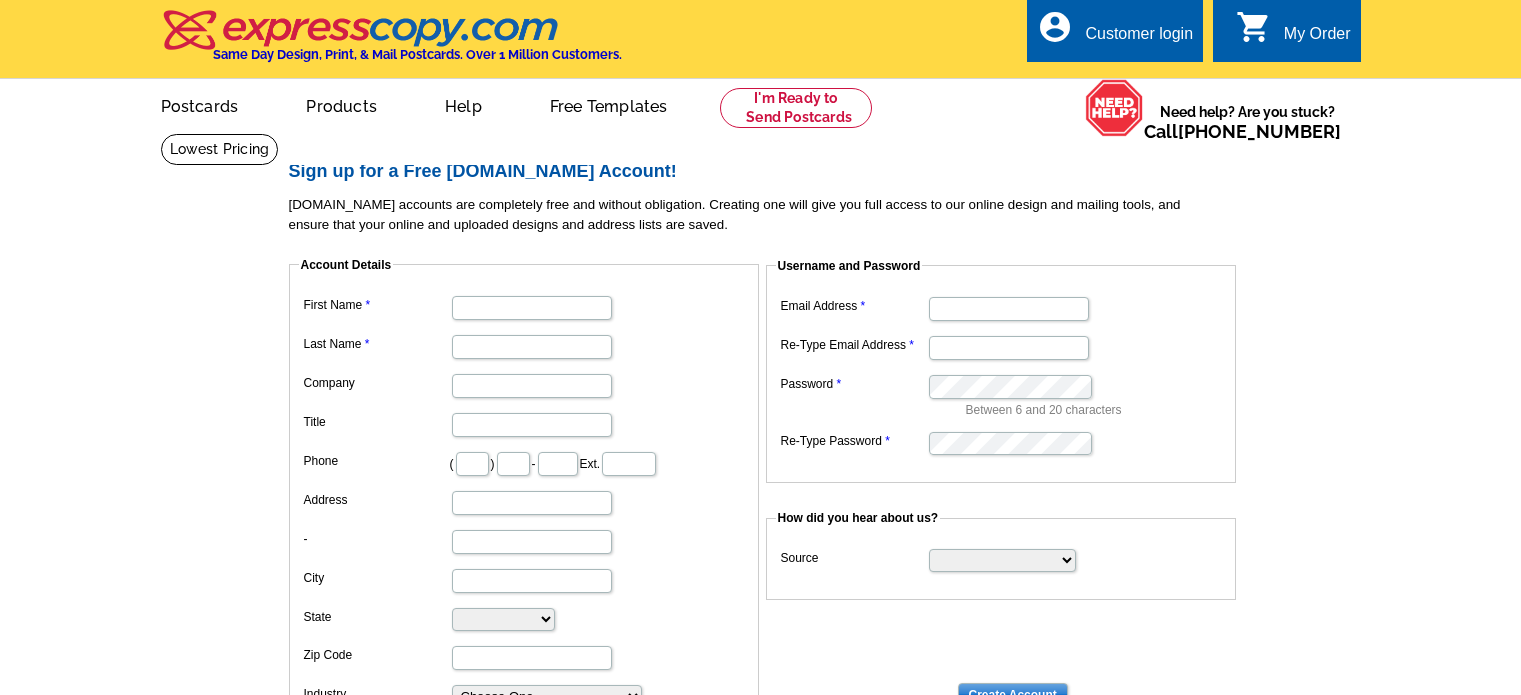 scroll, scrollTop: 0, scrollLeft: 0, axis: both 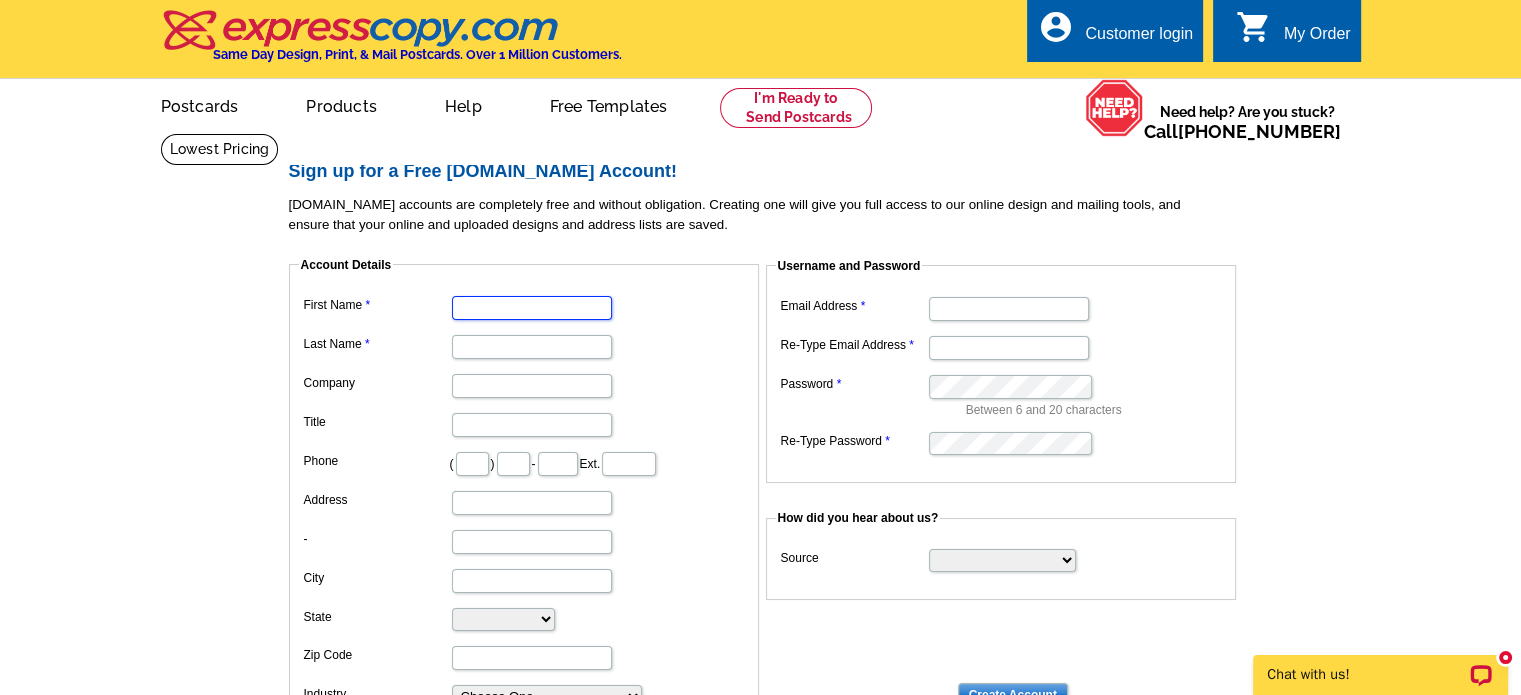 click on "First Name" at bounding box center (532, 308) 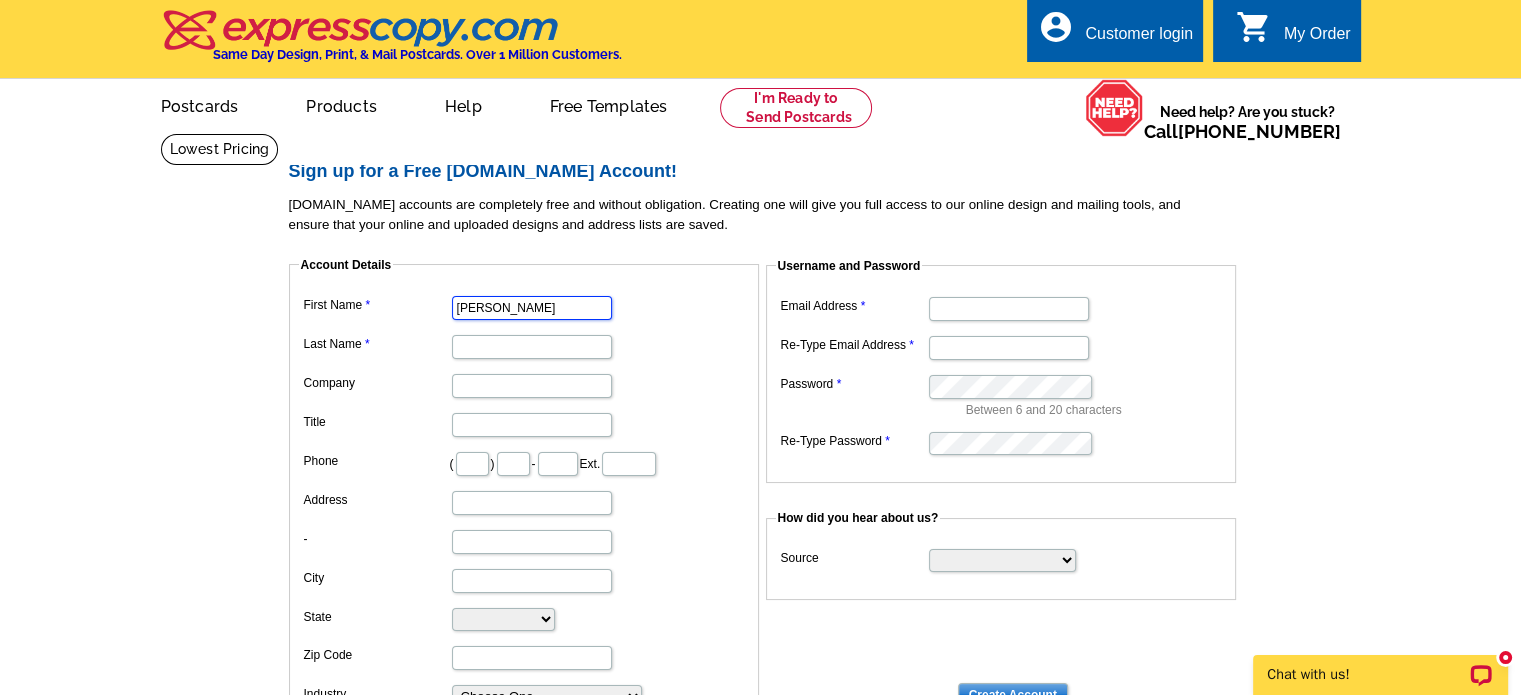 type on "[PERSON_NAME]" 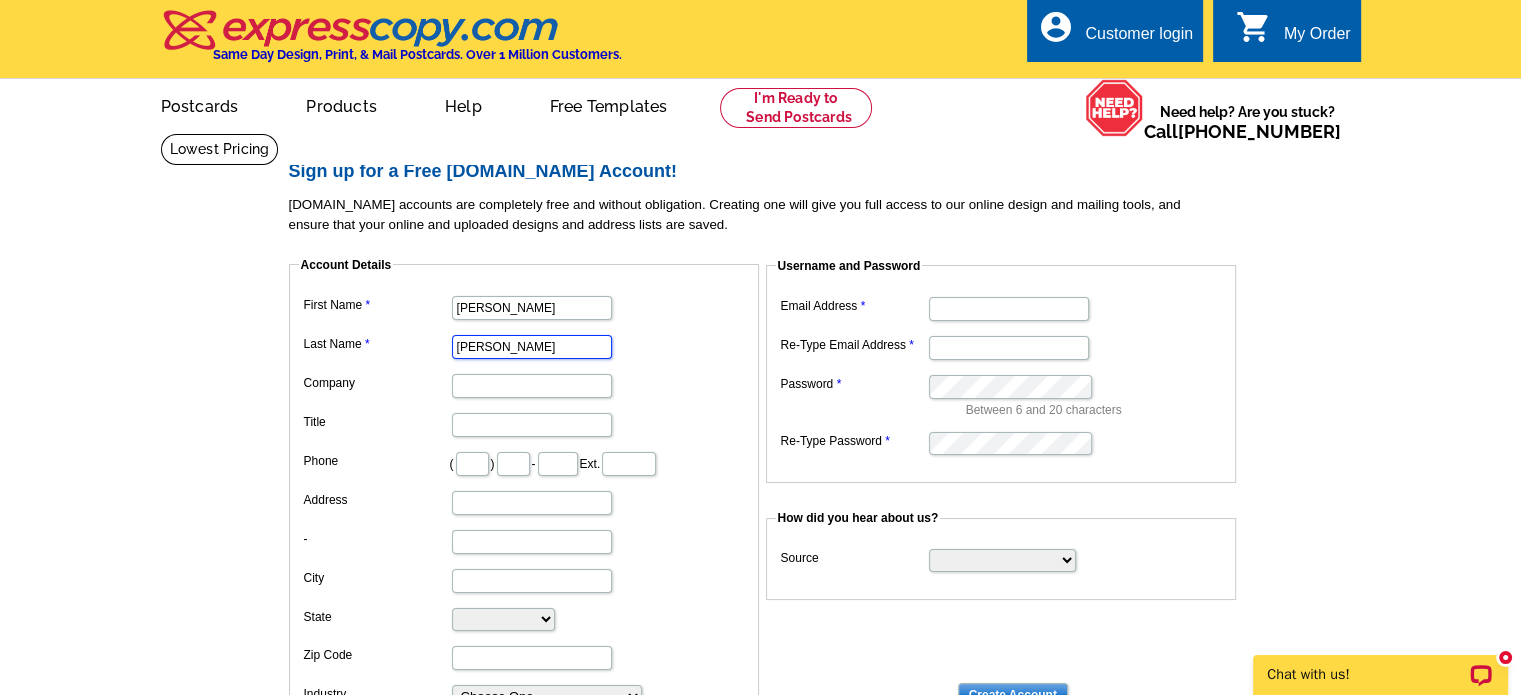 type on "978" 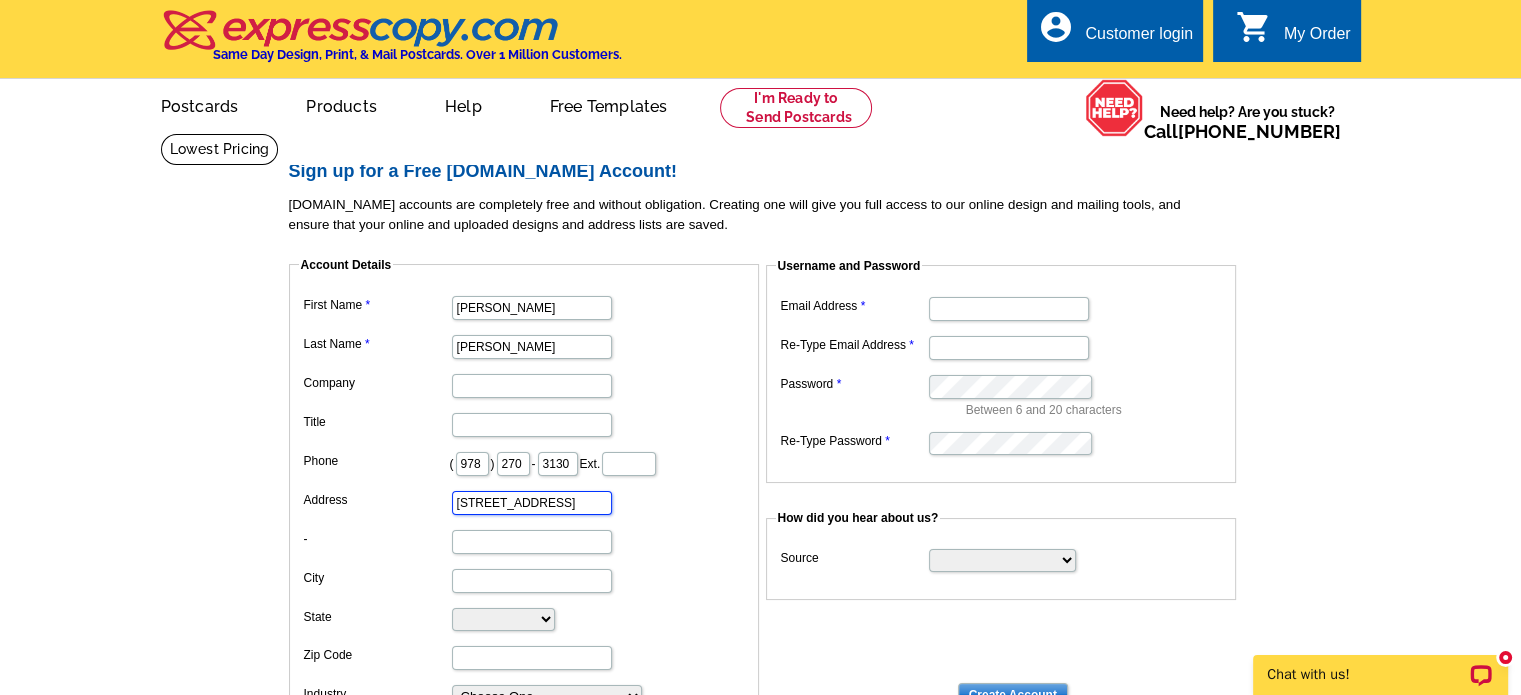 type on "South [PERSON_NAME]" 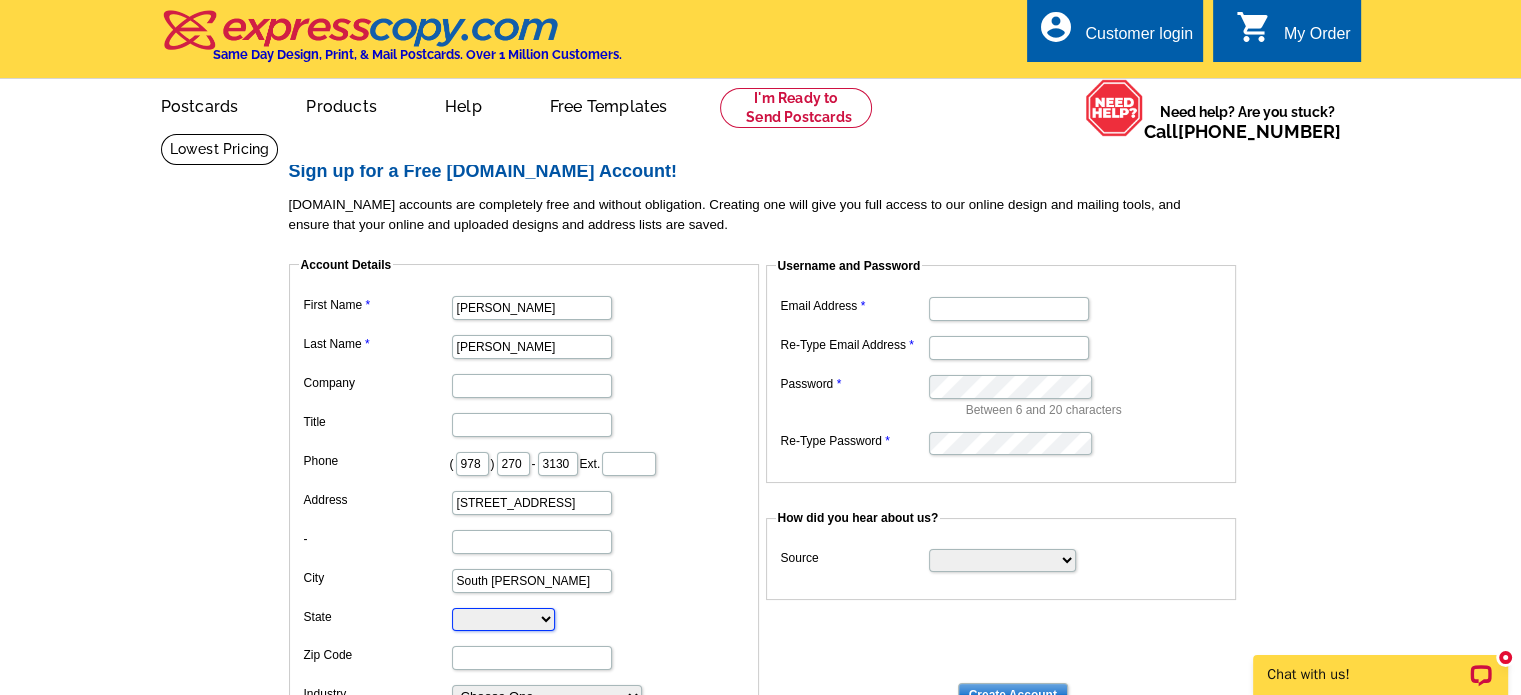 select on "MA" 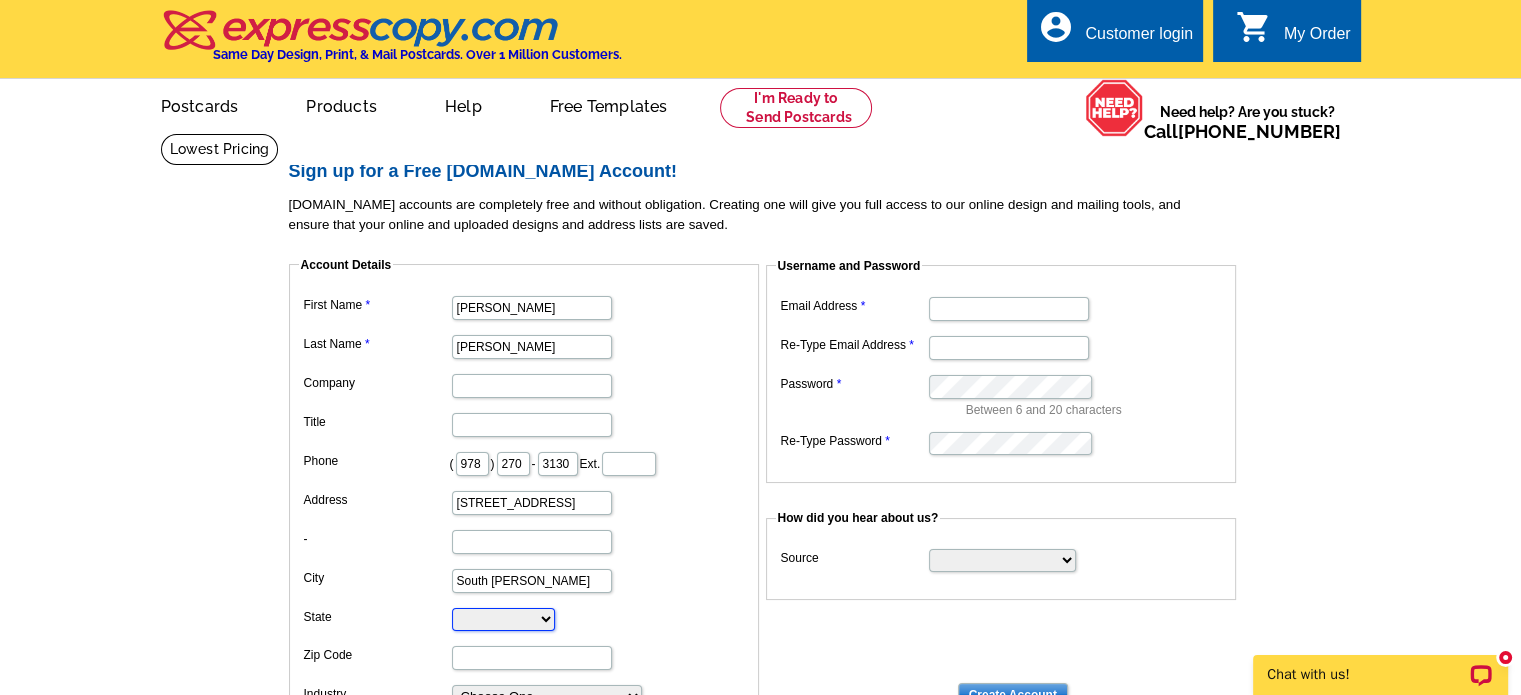 type on "01982" 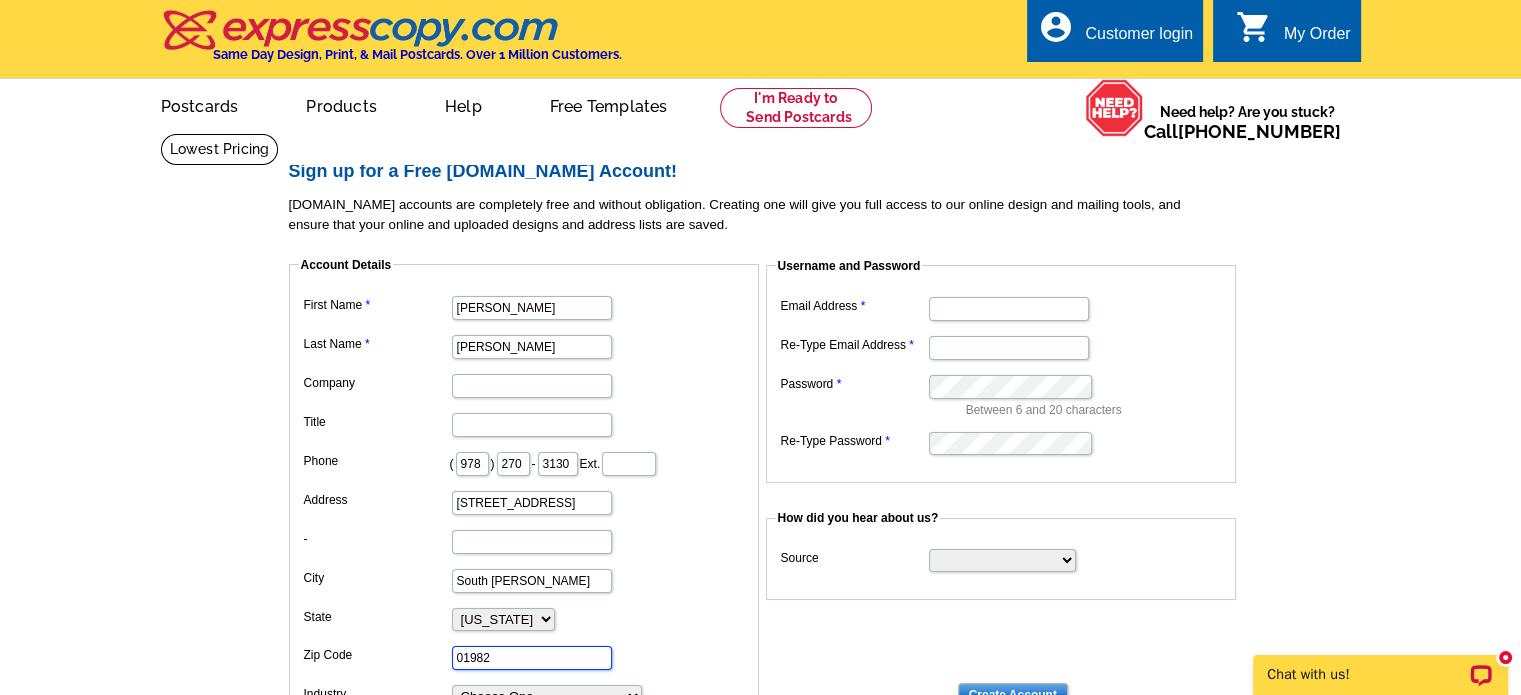 type on "[EMAIL_ADDRESS][DOMAIN_NAME]" 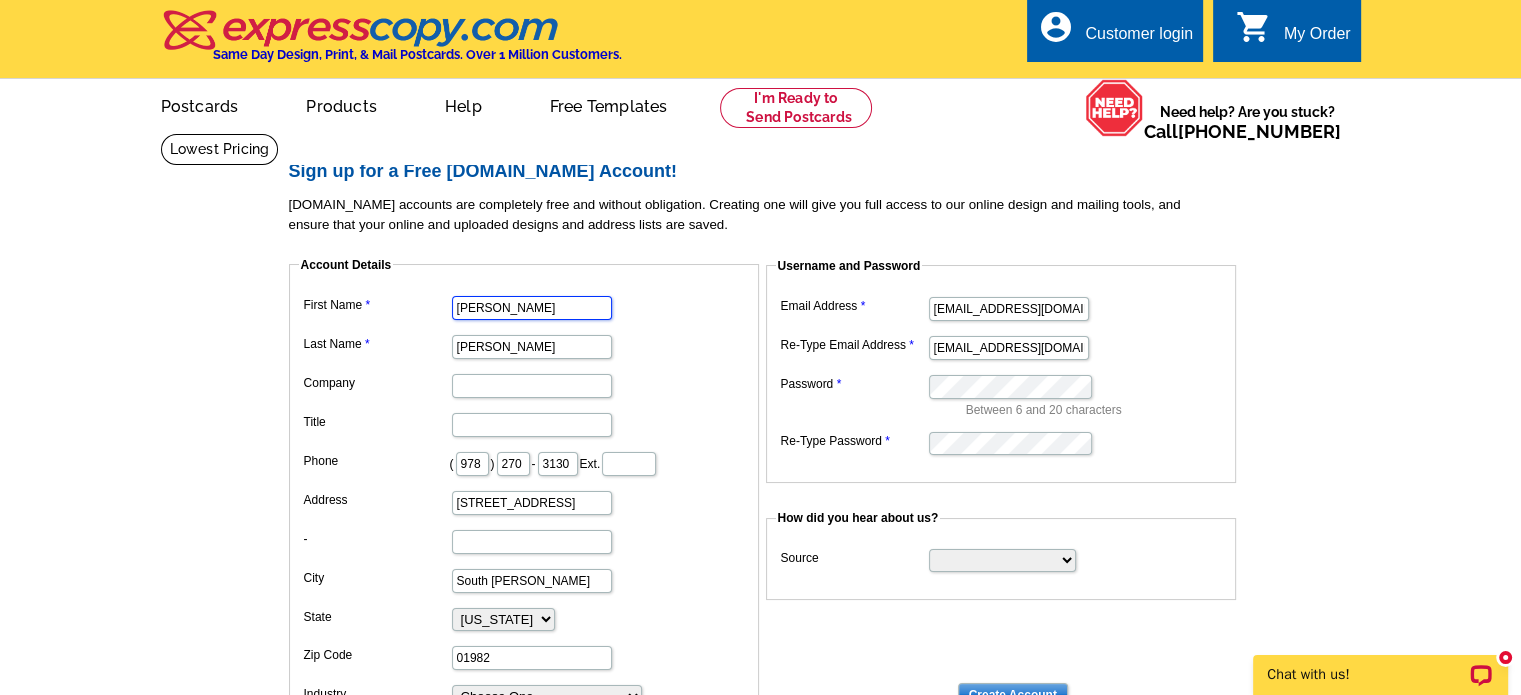 scroll, scrollTop: 0, scrollLeft: 0, axis: both 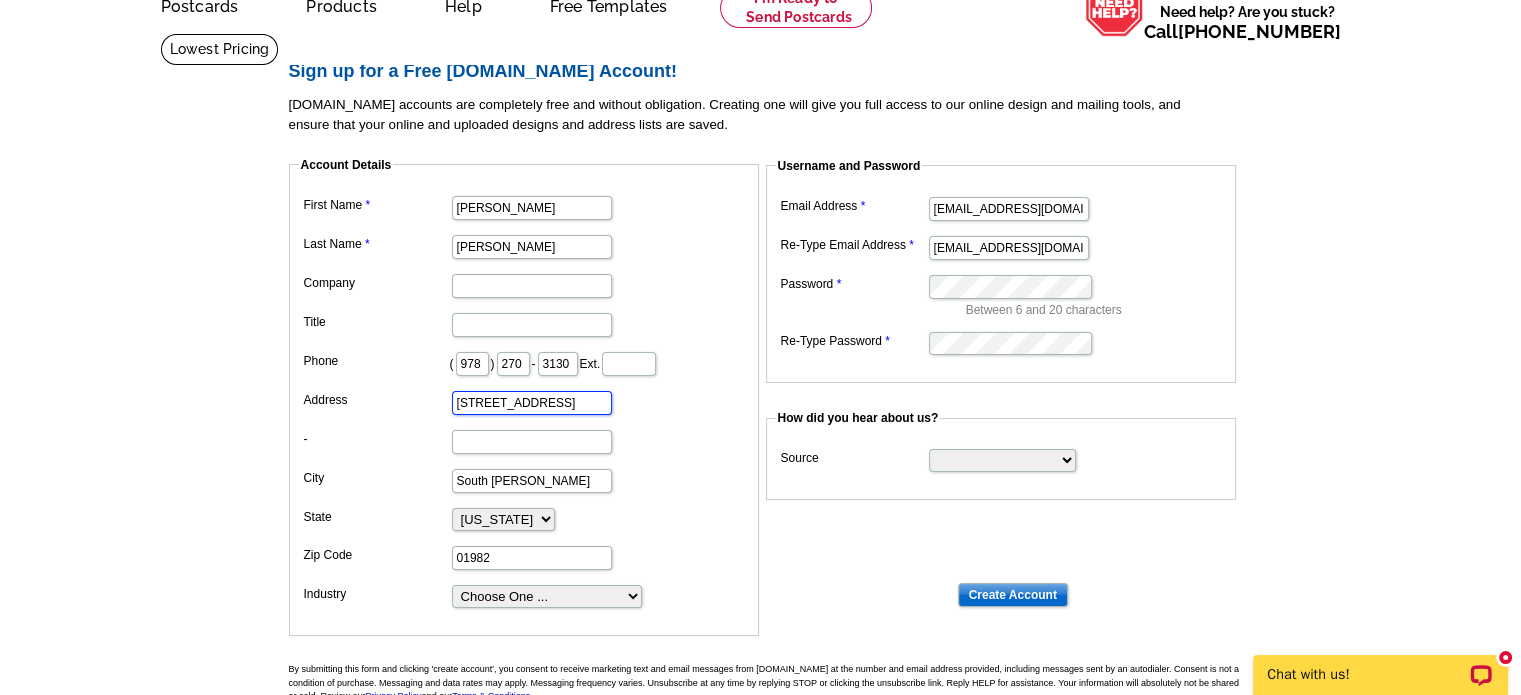 drag, startPoint x: 576, startPoint y: 405, endPoint x: 345, endPoint y: 383, distance: 232.04526 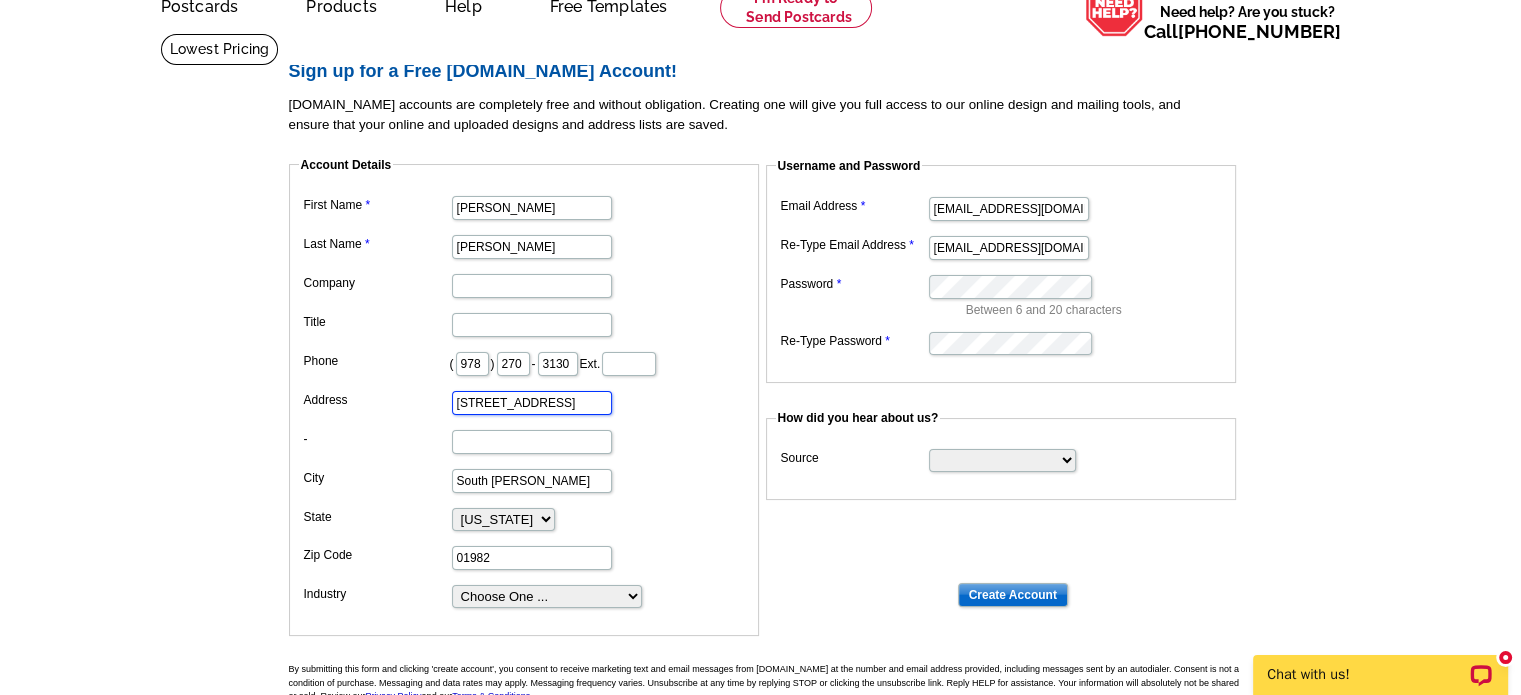 click on "First Name
[PERSON_NAME]
Last Name
[PERSON_NAME]
Company
Title
Phone
( 978 )  270  -  3130  Ext.
Address
[STREET_ADDRESS]
-
City
[GEOGRAPHIC_DATA][PERSON_NAME]
[US_STATE]
[US_STATE]
[US_STATE]
[US_STATE]
[US_STATE]
[US_STATE]
[US_STATE]
[US_STATE][GEOGRAPHIC_DATA]
[US_STATE]
[US_STATE]
[US_STATE]
[US_STATE]
[US_STATE]
[US_STATE]
[US_STATE]
[US_STATE]
[US_STATE]
[US_STATE]
[US_STATE]
[US_STATE]
[US_STATE]
[US_STATE]
[US_STATE]
[US_STATE]
[US_STATE]
[US_STATE]
[US_STATE]
[US_STATE]
[US_STATE]
[US_STATE]
[US_STATE]
[US_STATE]
[US_STATE]
[US_STATE]
[US_STATE]
[US_STATE]
[US_STATE]
[US_STATE]
[US_STATE]
[US_STATE]
[US_STATE]
[US_STATE]
[US_STATE]
[US_STATE]
[US_STATE]
[US_STATE]
[US_STATE][PERSON_NAME][US_STATE]
[US_STATE]
[US_STATE]
[US_STATE]
Zip Code
01982" at bounding box center (524, 400) 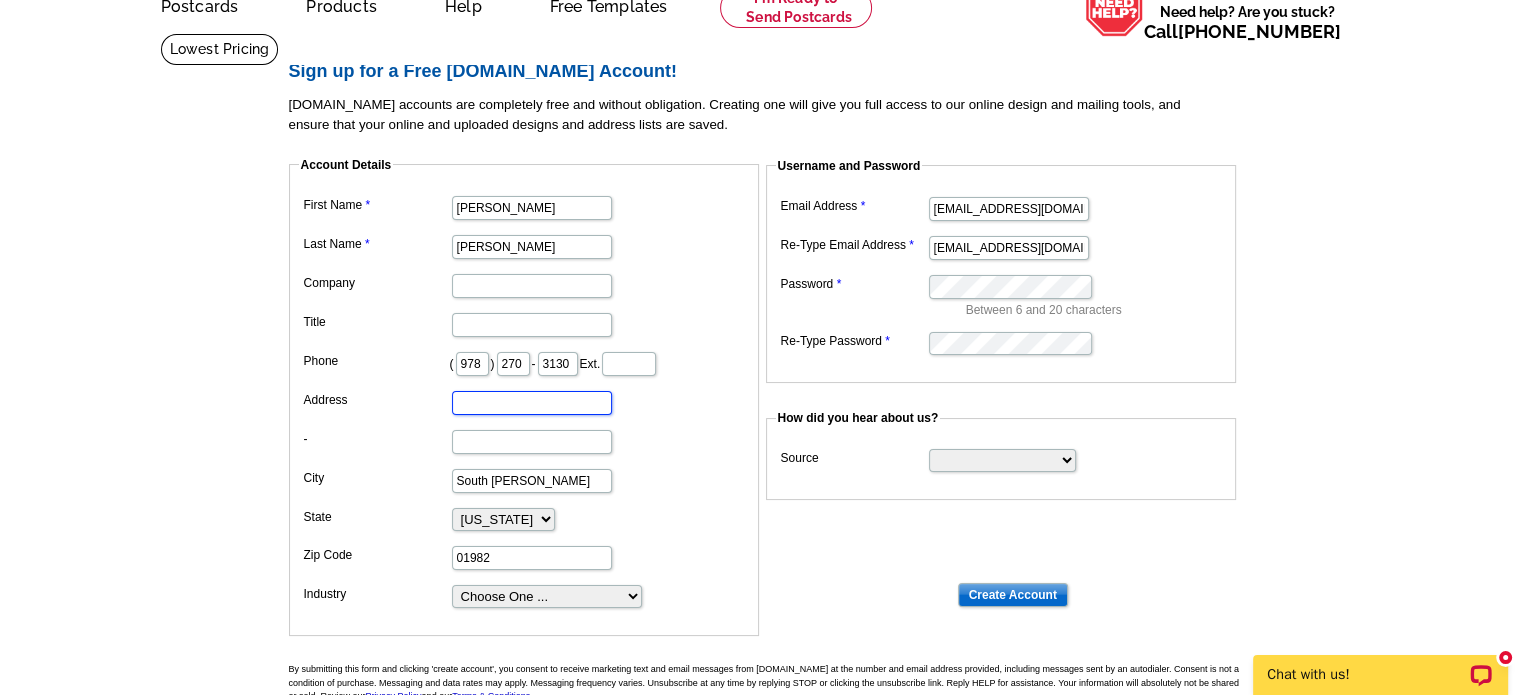 type 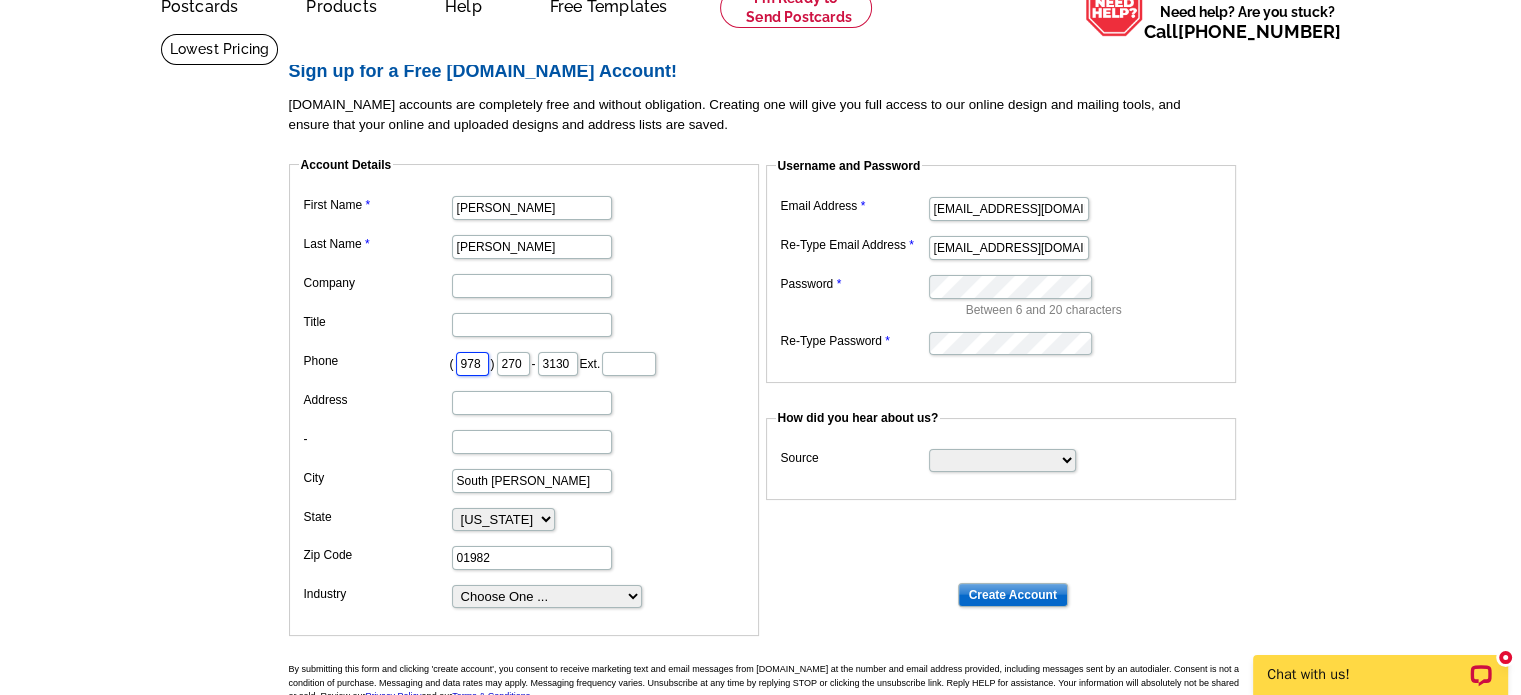 click on "First Name
[PERSON_NAME]
Last Name
[PERSON_NAME]
Company
Title
Phone
( 978 )  270  -  3130  Ext.
Address
-
City
[GEOGRAPHIC_DATA][PERSON_NAME]
[US_STATE]
[US_STATE]
[US_STATE]
[US_STATE]
[US_STATE]
[US_STATE]
[US_STATE]
[US_STATE][GEOGRAPHIC_DATA]
[US_STATE]
[US_STATE]
[US_STATE]
[US_STATE]
[US_STATE]
[US_STATE]
[US_STATE]
[US_STATE]
[US_STATE]
[US_STATE]
[US_STATE]
[US_STATE]
[US_STATE]
[US_STATE]
[US_STATE]
[US_STATE]
[US_STATE]
[US_STATE]
[US_STATE]
[US_STATE]
[US_STATE]
[US_STATE]
[US_STATE]
[US_STATE]
[US_STATE]
[US_STATE]
[US_STATE]
[US_STATE]
[US_STATE]
[US_STATE]
[US_STATE]
[US_STATE]
[US_STATE]
[US_STATE]
[US_STATE]
[US_STATE]
[US_STATE]
[US_STATE]
[US_STATE][PERSON_NAME][US_STATE]
[US_STATE]
[US_STATE]
[US_STATE]
Zip Code
01982
Industry" at bounding box center (524, 400) 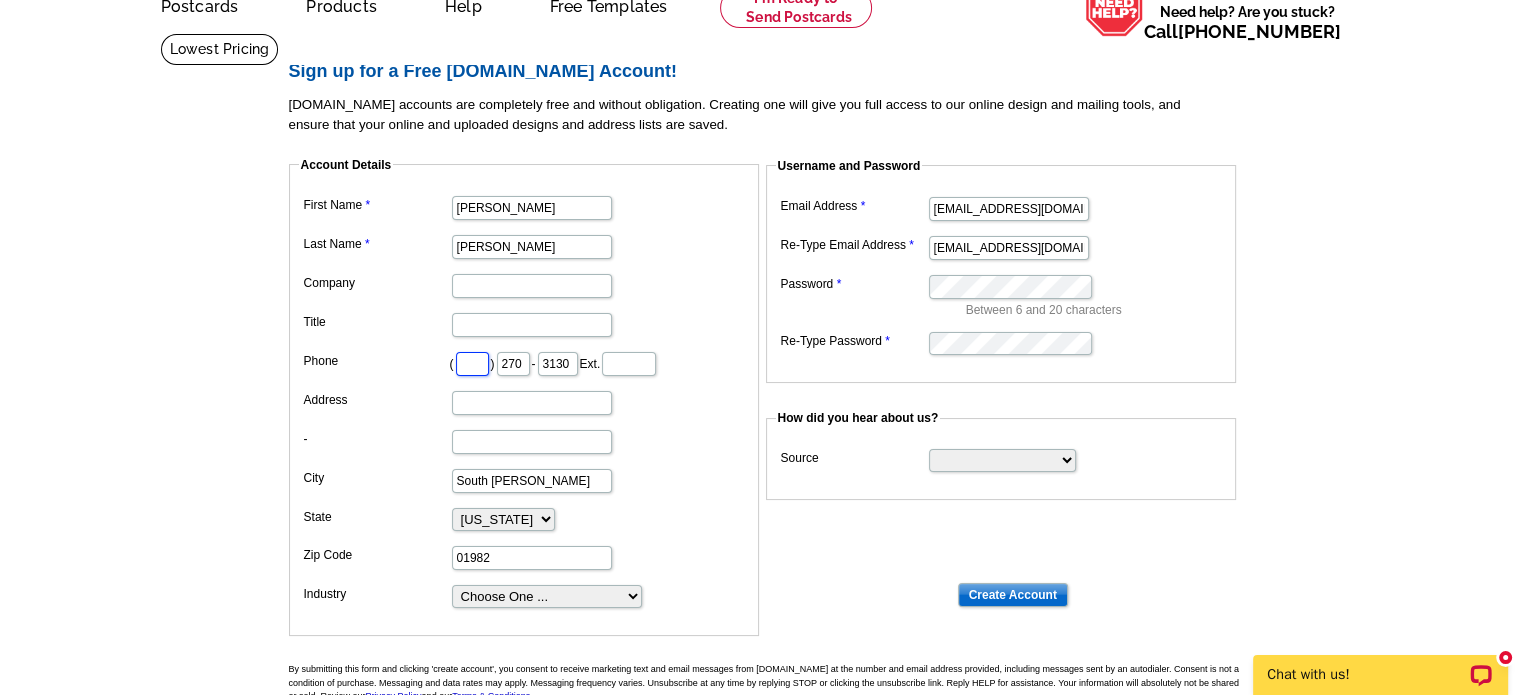 type 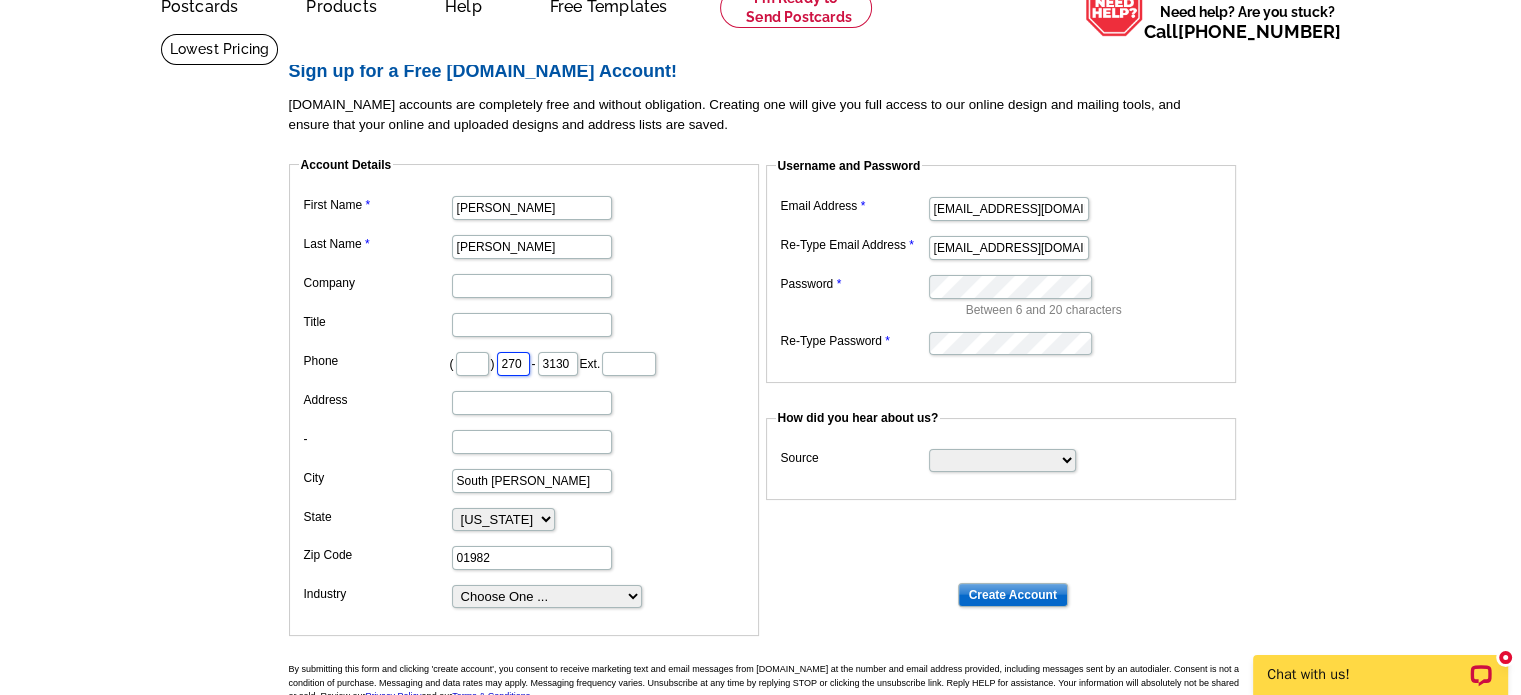 drag, startPoint x: 557, startPoint y: 363, endPoint x: 492, endPoint y: 360, distance: 65.06919 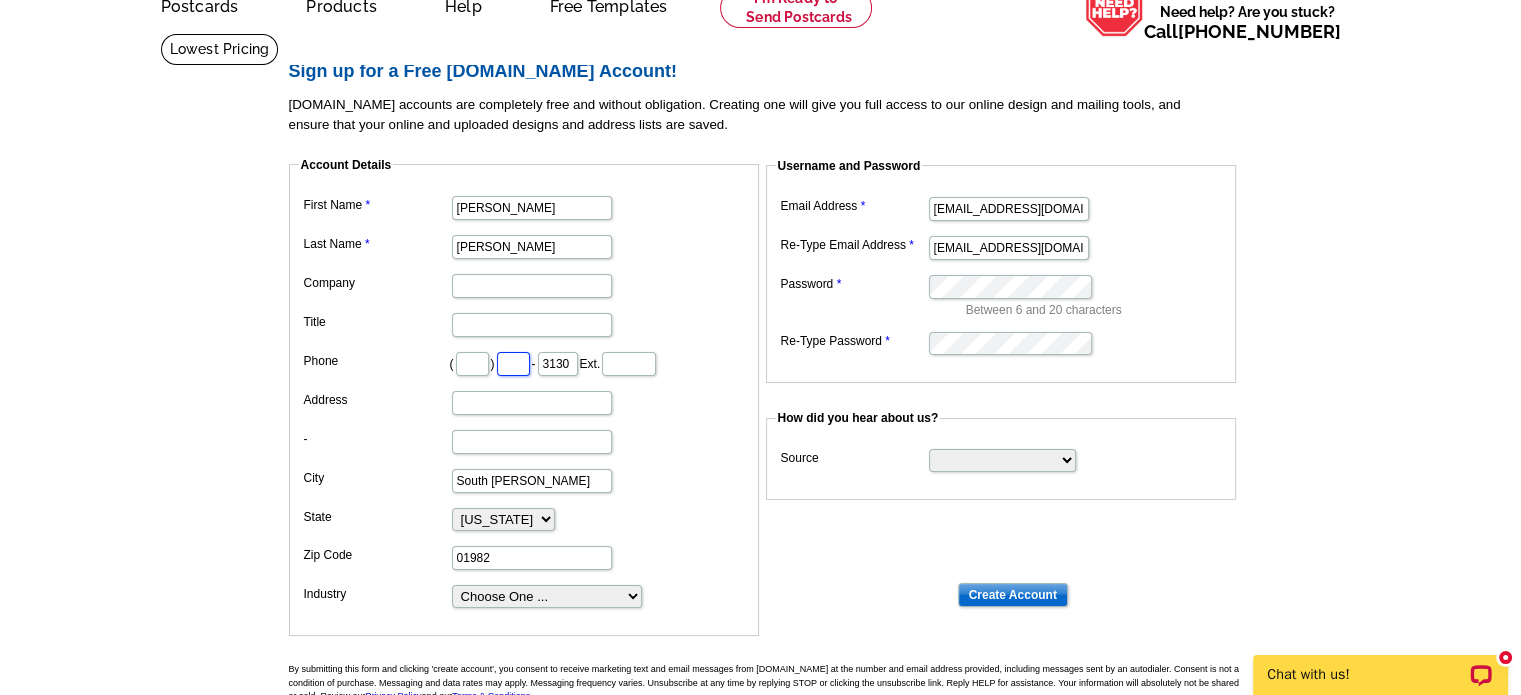 type 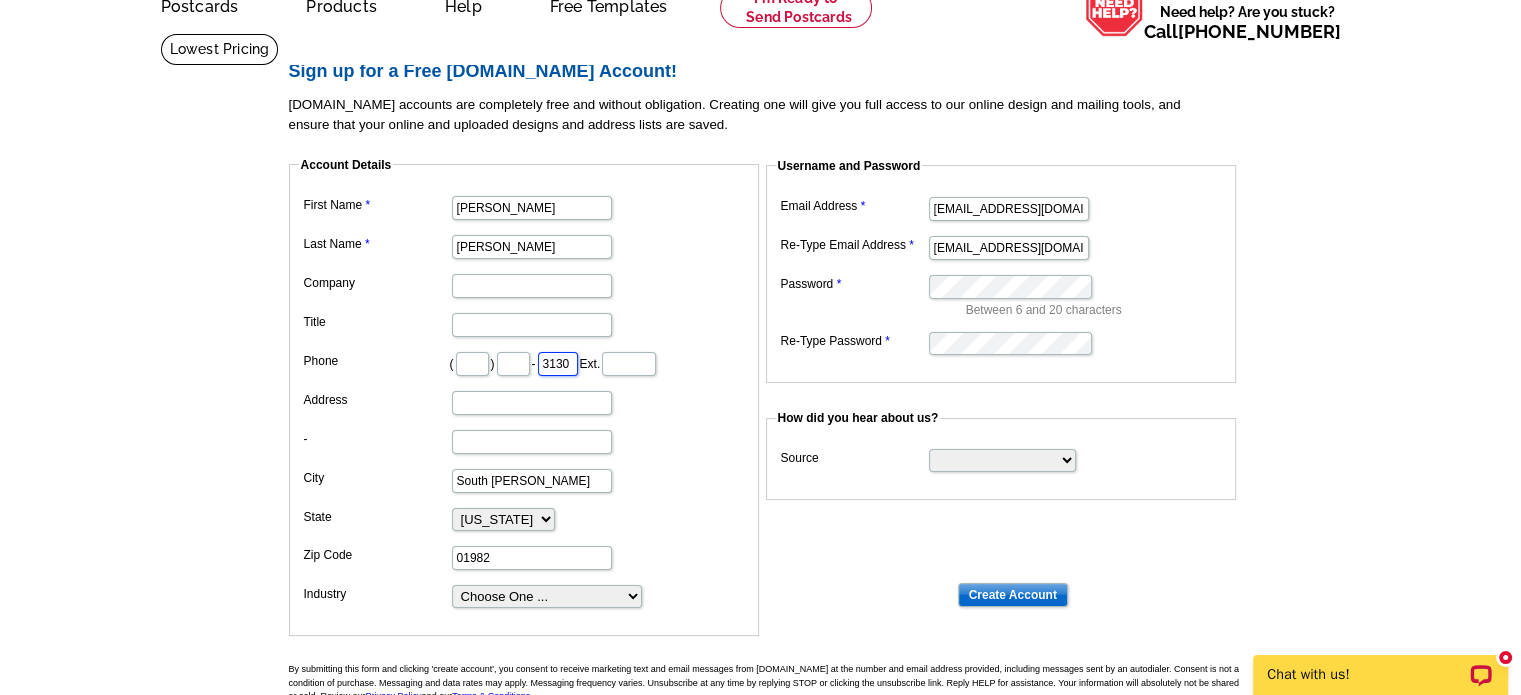drag, startPoint x: 614, startPoint y: 363, endPoint x: 483, endPoint y: 359, distance: 131.06105 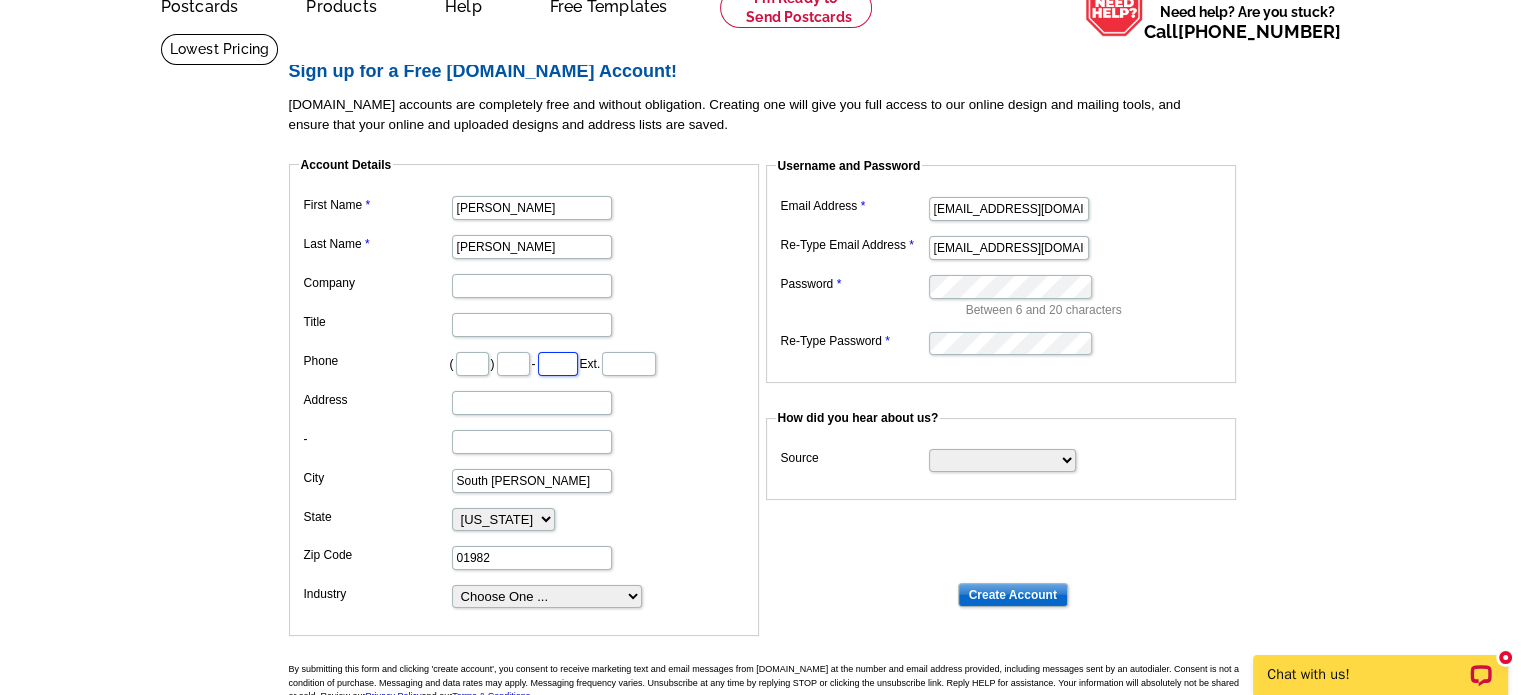 type 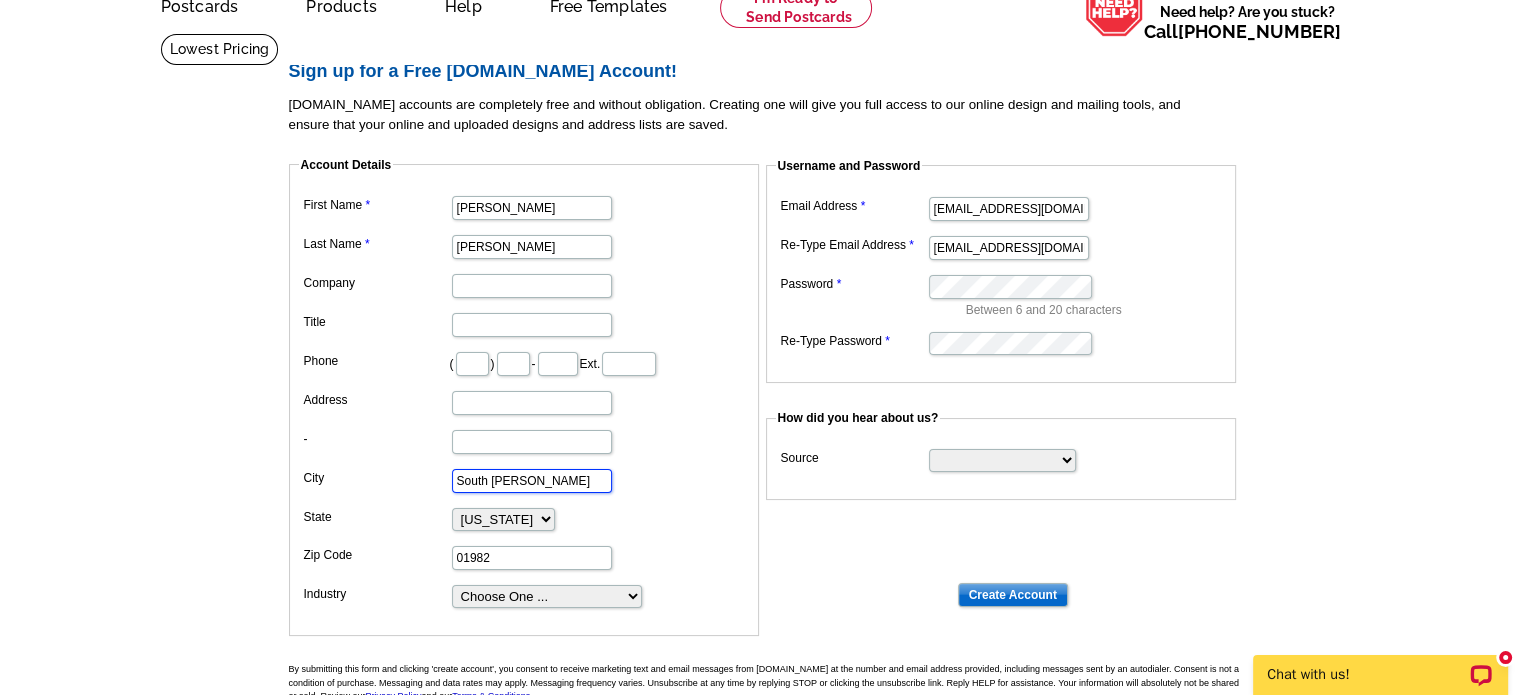 click on "South [PERSON_NAME]" at bounding box center [532, 481] 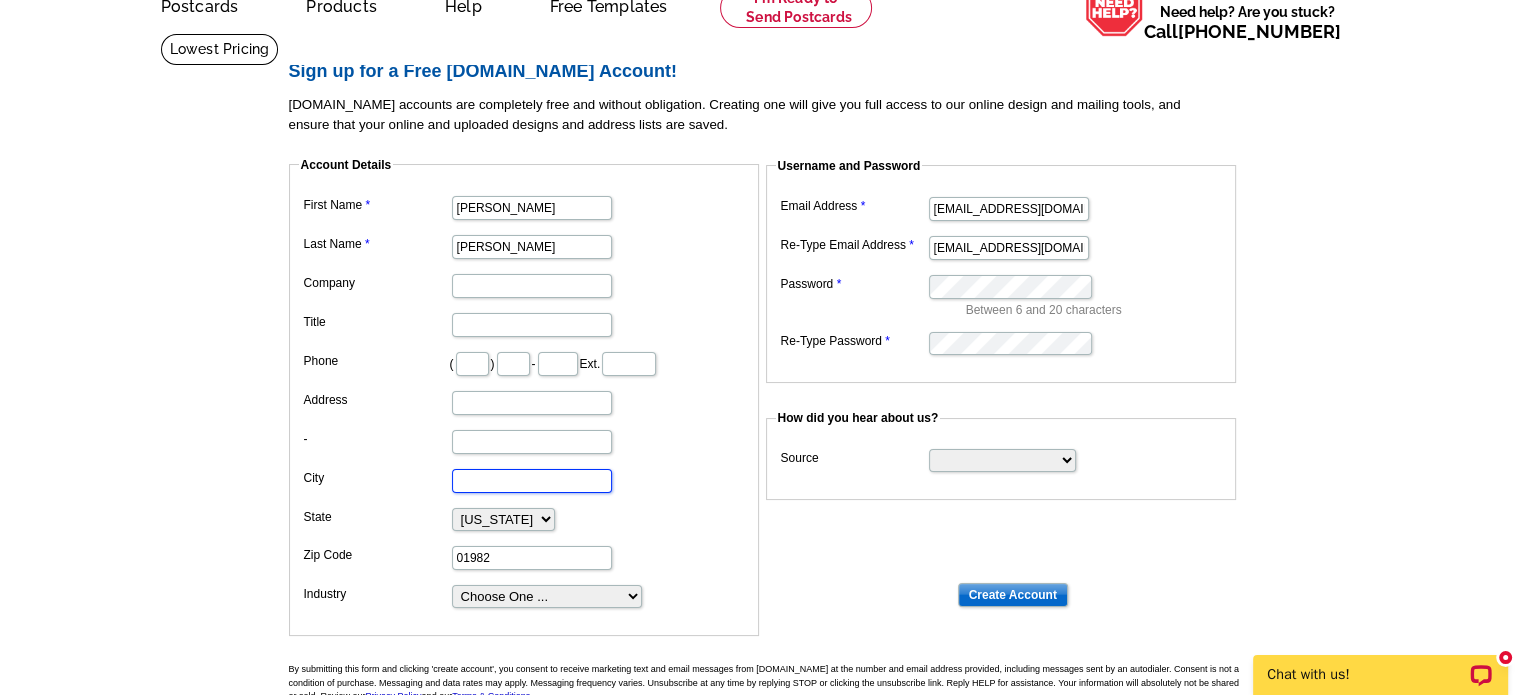 type 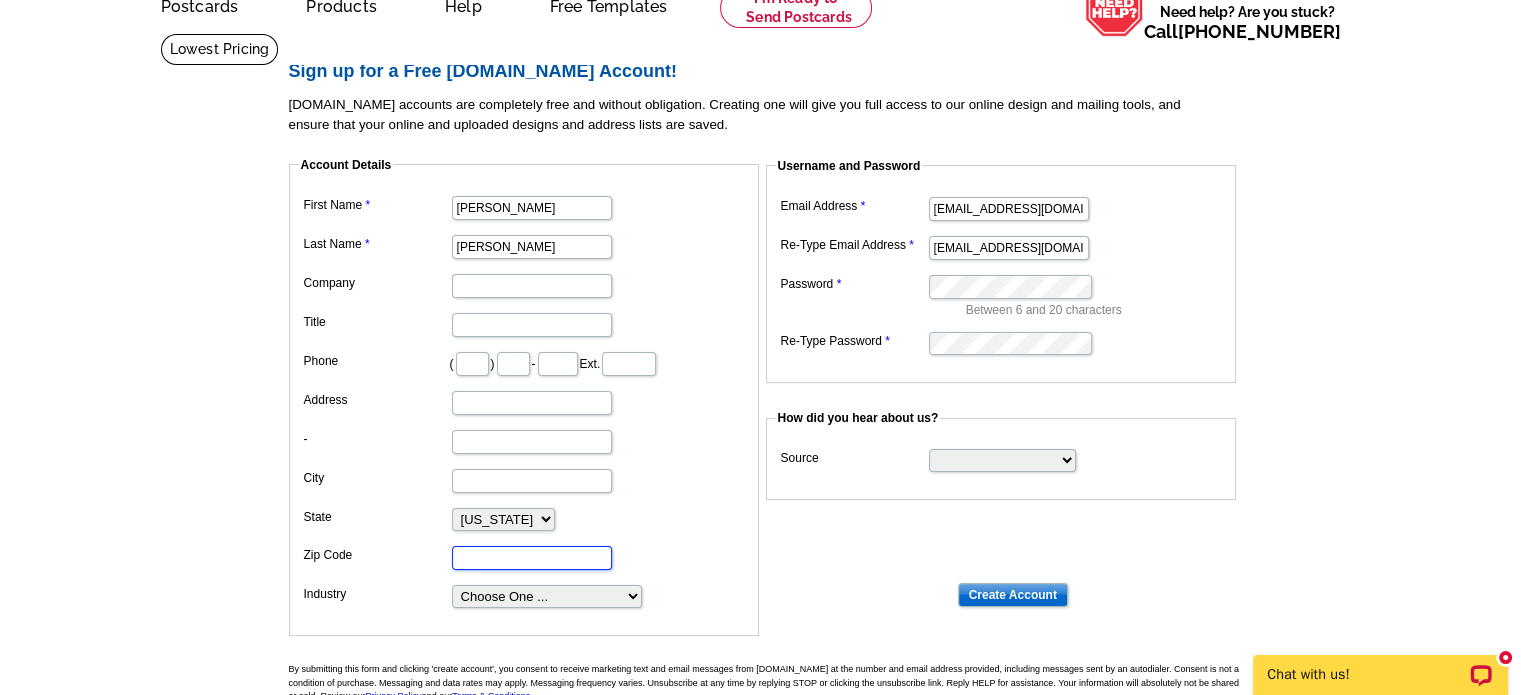 type 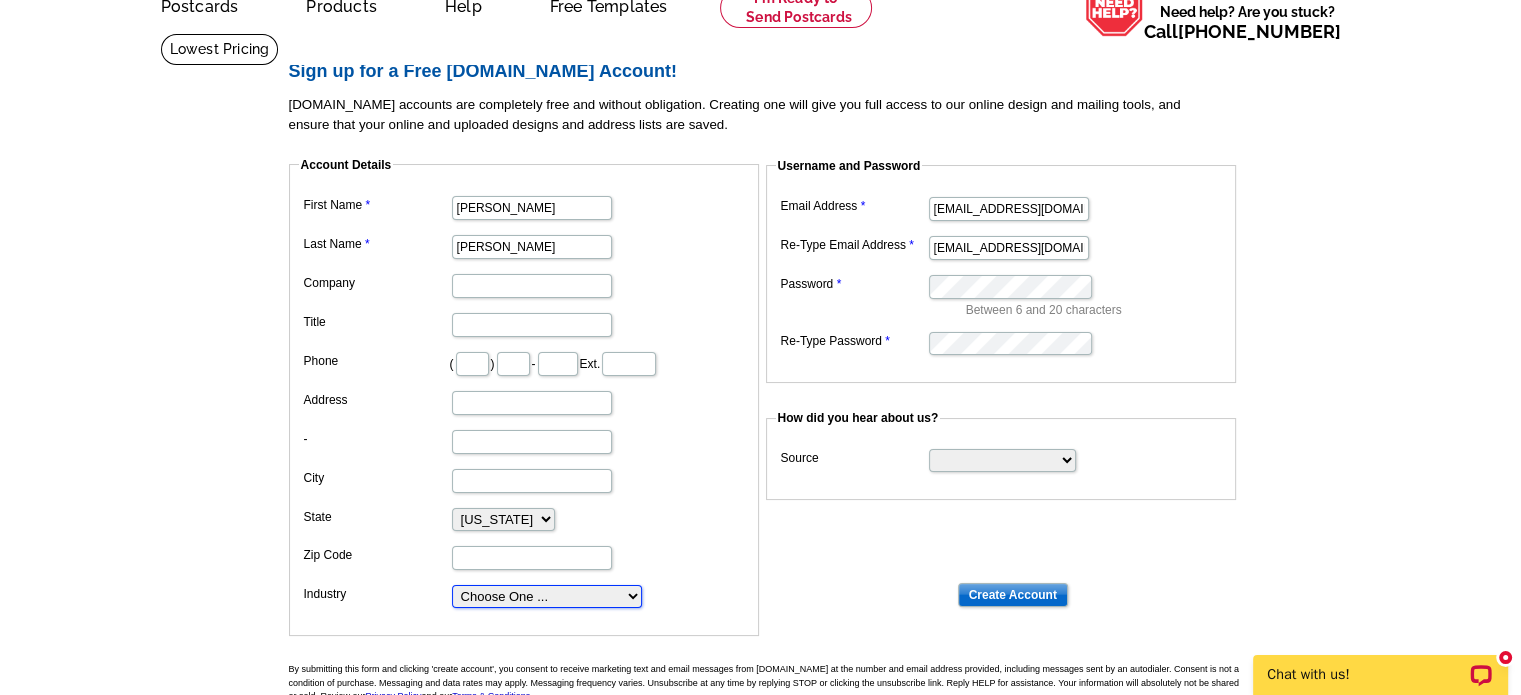 click on "Choose One ...
Residential Real Estate
Accounting
Agriculture
Architecture
Arts
Automotive
Business Services
Career Development/Training
Carpet Cleaning
[MEDICAL_DATA]
Commercial Real Estate
Communications
Computers/Electronics
Construction
Consulting
Daycare/Preschool
Dental
Education
Engineering
Entertainment
Environmental
Event Management
Financial
Fitness/gym
Government
Graphics/Design
Health & Beauty
Healthcare
Home Business
Home Inspection-Appraisal
Home Services
Home Services-Cleaning
Home Services-Exteriors
Home Services-HVAC
Home Services-Interior
Home Services-Interior Design
Home Services-Interiors
Home Services-Painting
Home Services-Plumbing
Human Resources
Insurance
Landscape/Yard
Legal Services
Manufacturing
Medical" at bounding box center [547, 596] 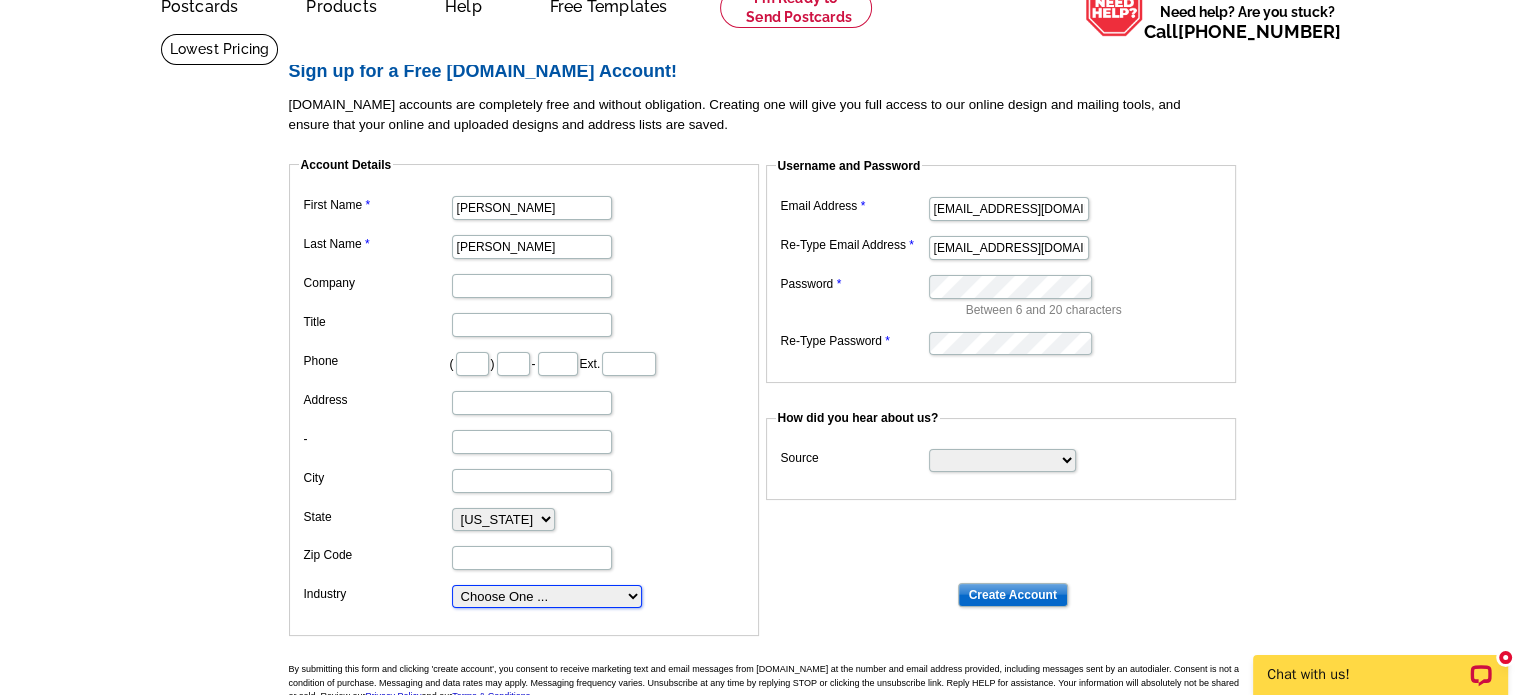 select on "1" 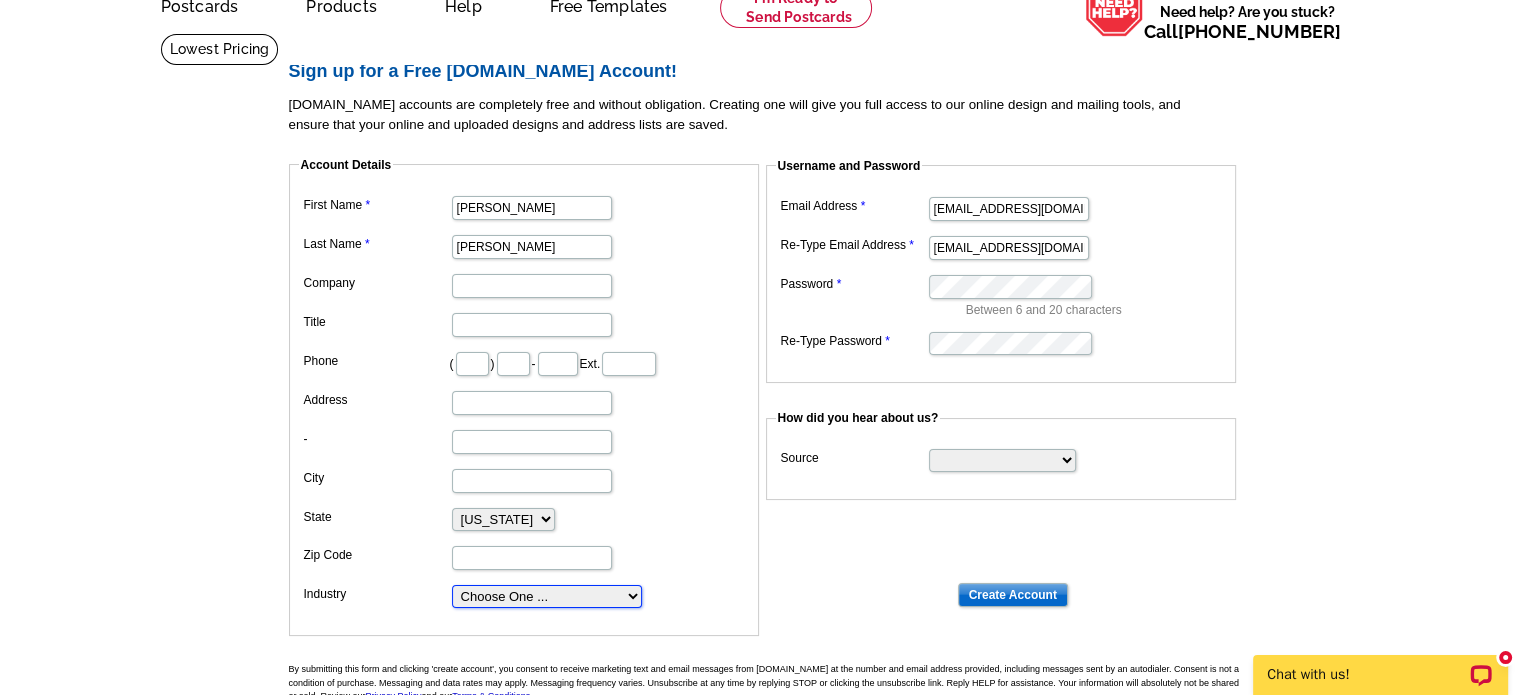 click on "Choose One ...
Residential Real Estate
Accounting
Agriculture
Architecture
Arts
Automotive
Business Services
Career Development/Training
Carpet Cleaning
[MEDICAL_DATA]
Commercial Real Estate
Communications
Computers/Electronics
Construction
Consulting
Daycare/Preschool
Dental
Education
Engineering
Entertainment
Environmental
Event Management
Financial
Fitness/gym
Government
Graphics/Design
Health & Beauty
Healthcare
Home Business
Home Inspection-Appraisal
Home Services
Home Services-Cleaning
Home Services-Exteriors
Home Services-HVAC
Home Services-Interior
Home Services-Interior Design
Home Services-Interiors
Home Services-Painting
Home Services-Plumbing
Human Resources
Insurance
Landscape/Yard
Legal Services
Manufacturing
Medical" at bounding box center (547, 596) 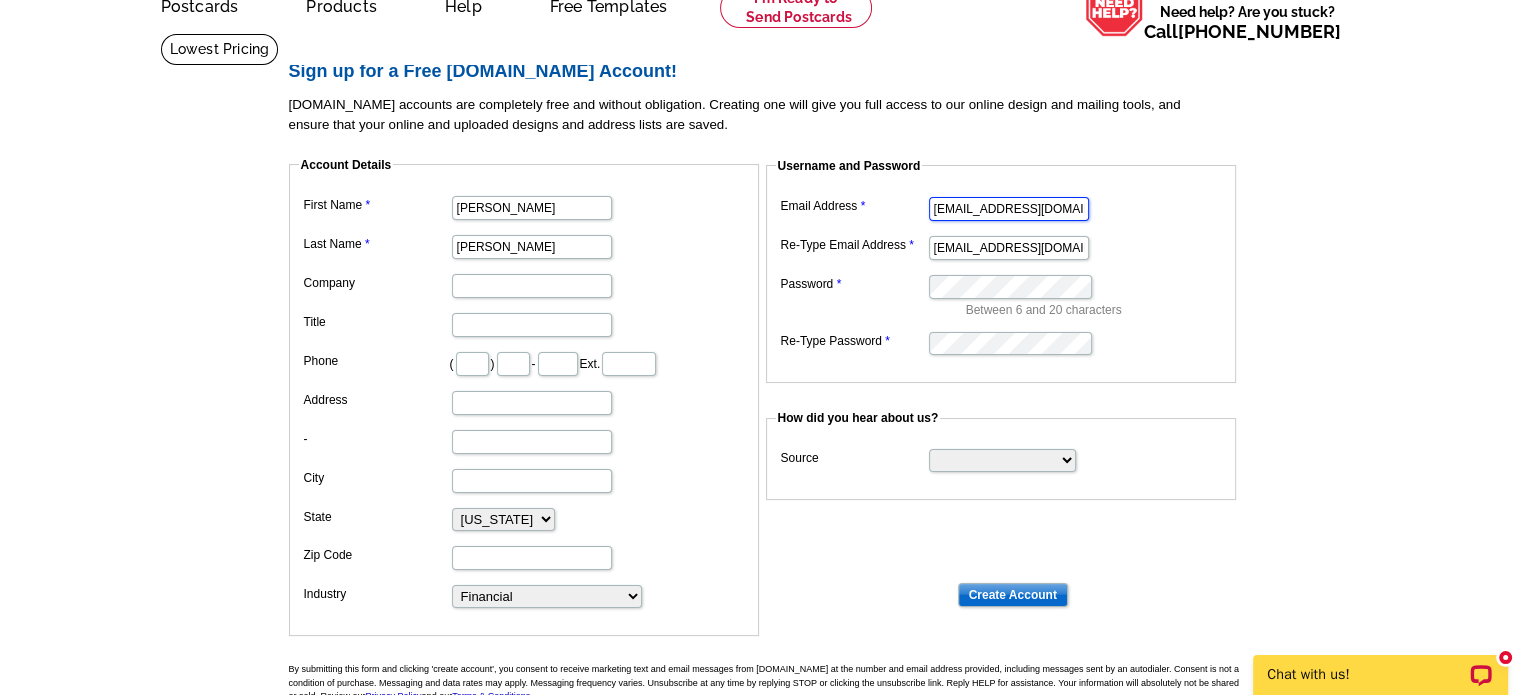click on "[EMAIL_ADDRESS][DOMAIN_NAME]" at bounding box center (1009, 209) 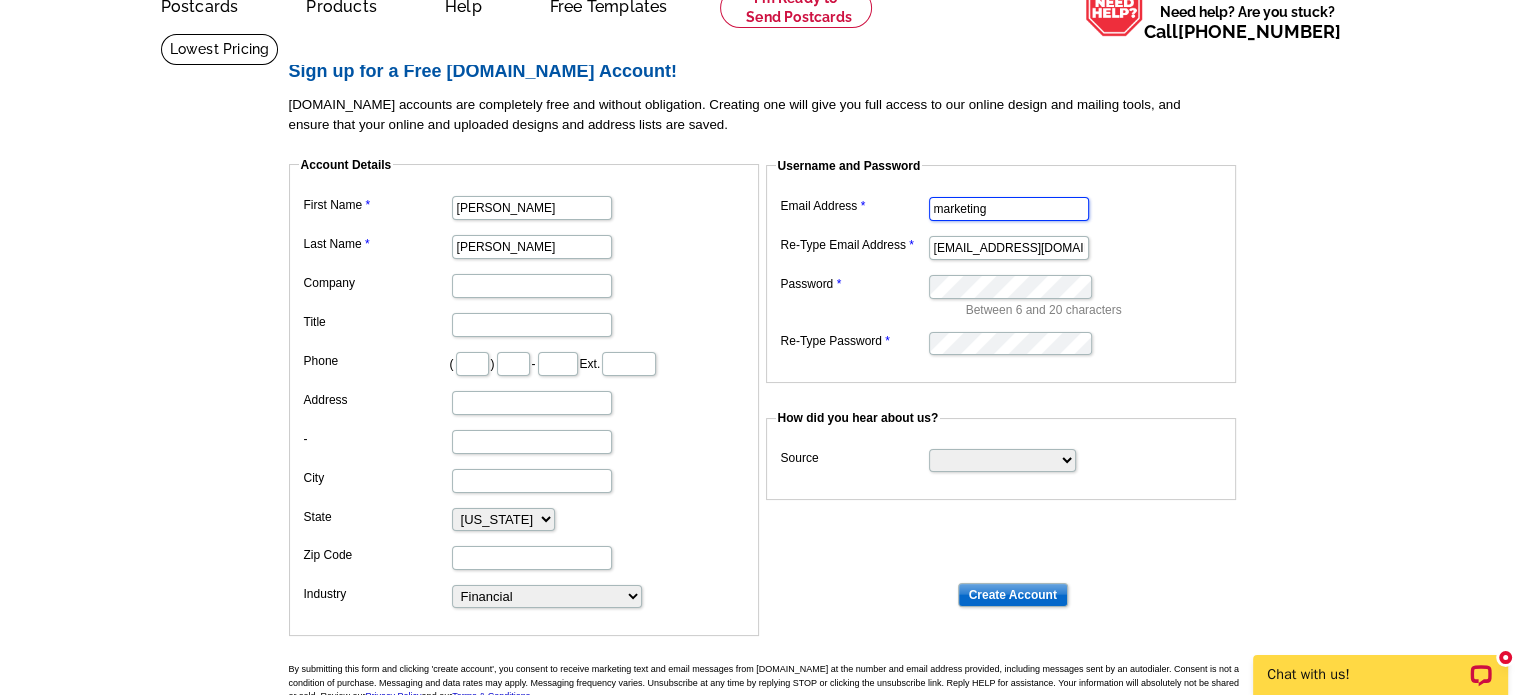 type on "[EMAIL_ADDRESS][DOMAIN_NAME]" 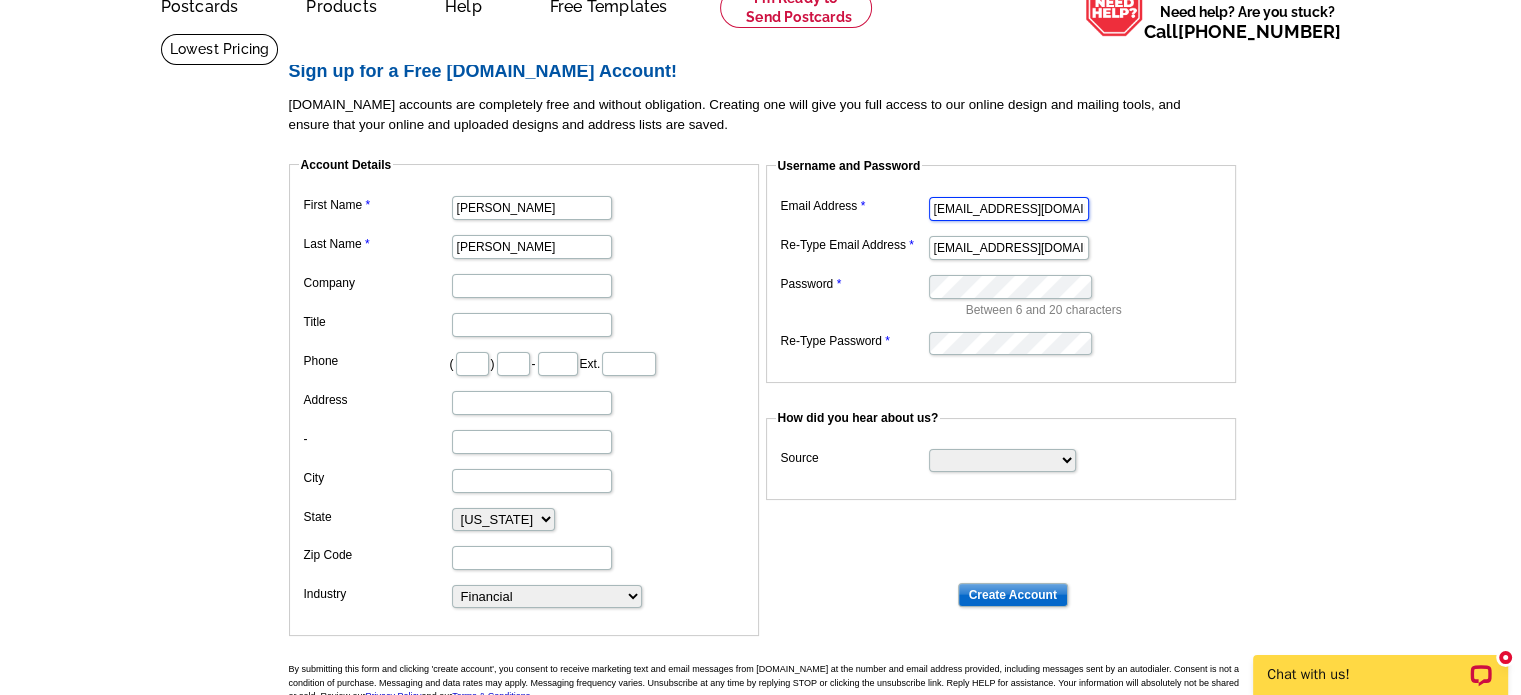 click on "[EMAIL_ADDRESS][DOMAIN_NAME]" at bounding box center (1009, 209) 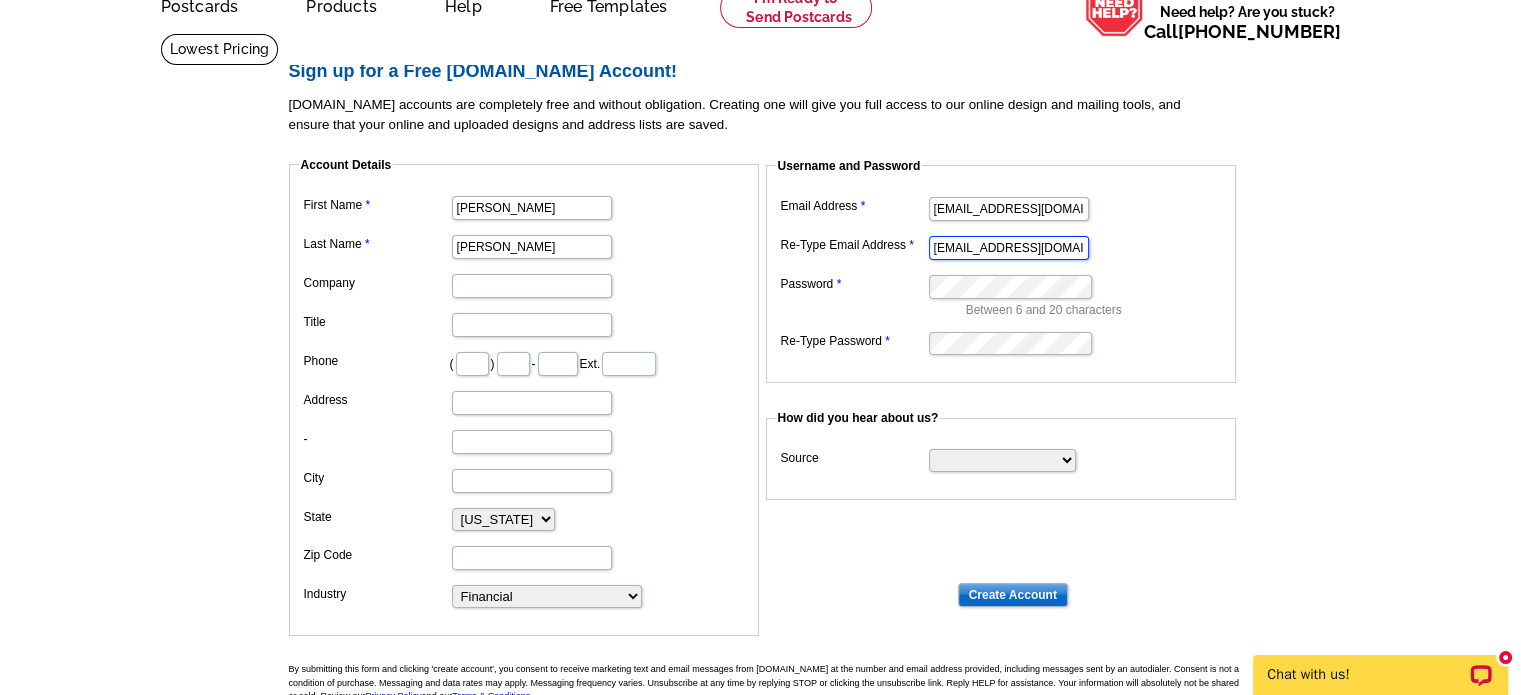 click on "[EMAIL_ADDRESS][DOMAIN_NAME]" at bounding box center [1009, 248] 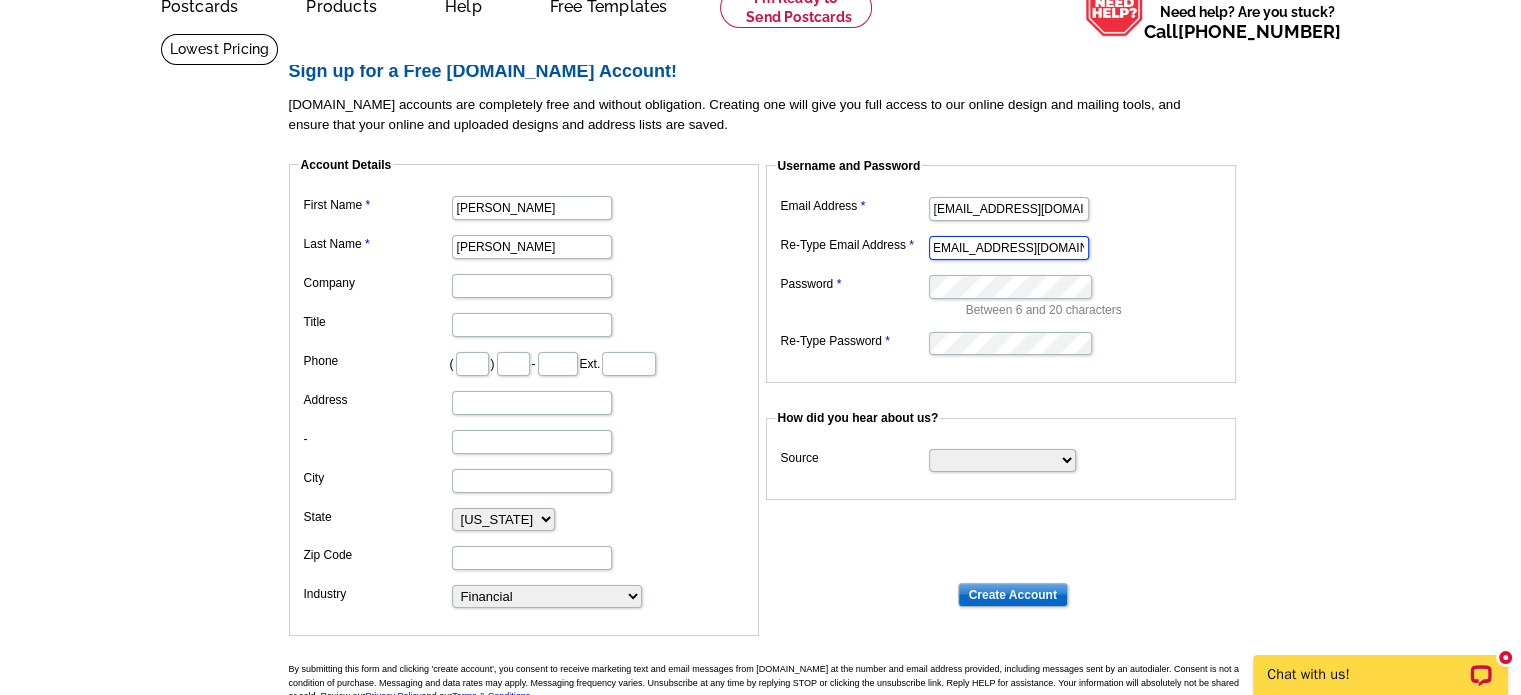 type on "[EMAIL_ADDRESS][DOMAIN_NAME]" 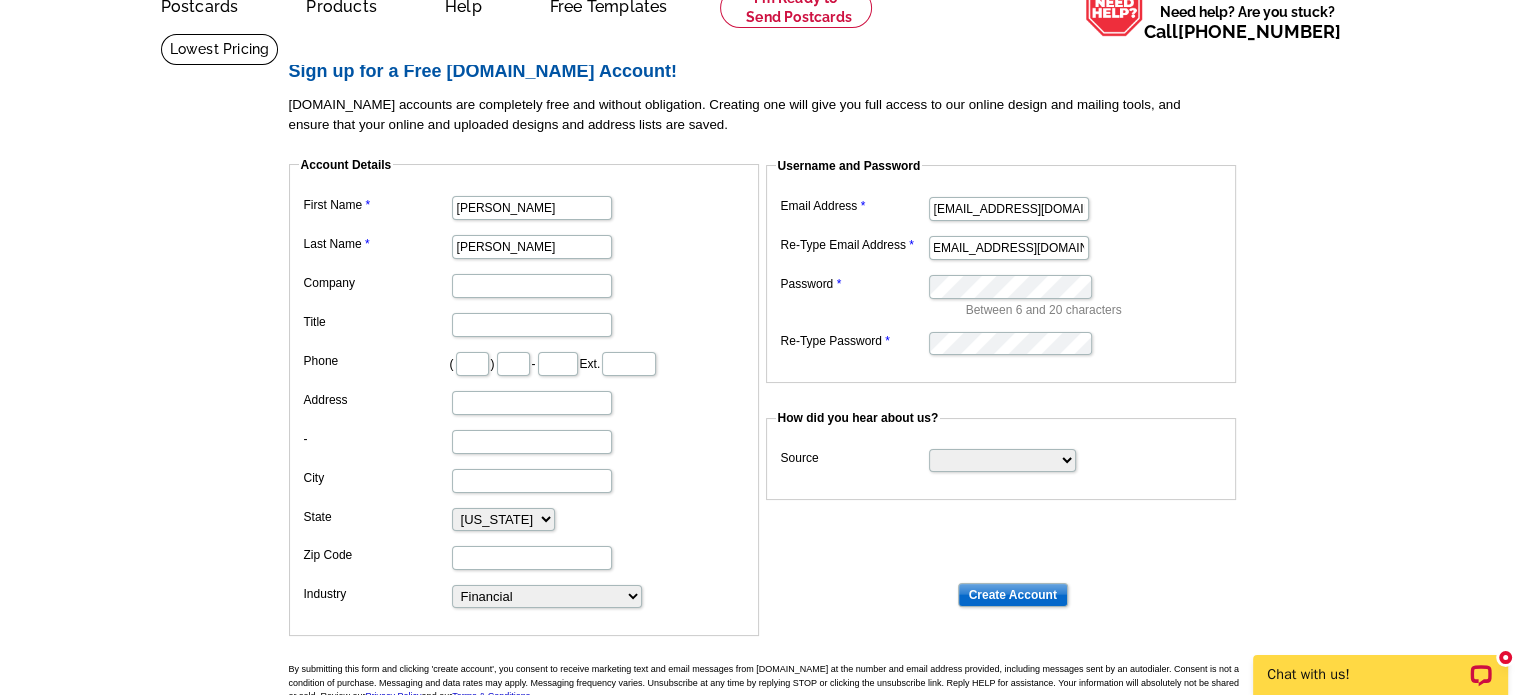 click on "[EMAIL_ADDRESS][DOMAIN_NAME]" at bounding box center (1001, 207) 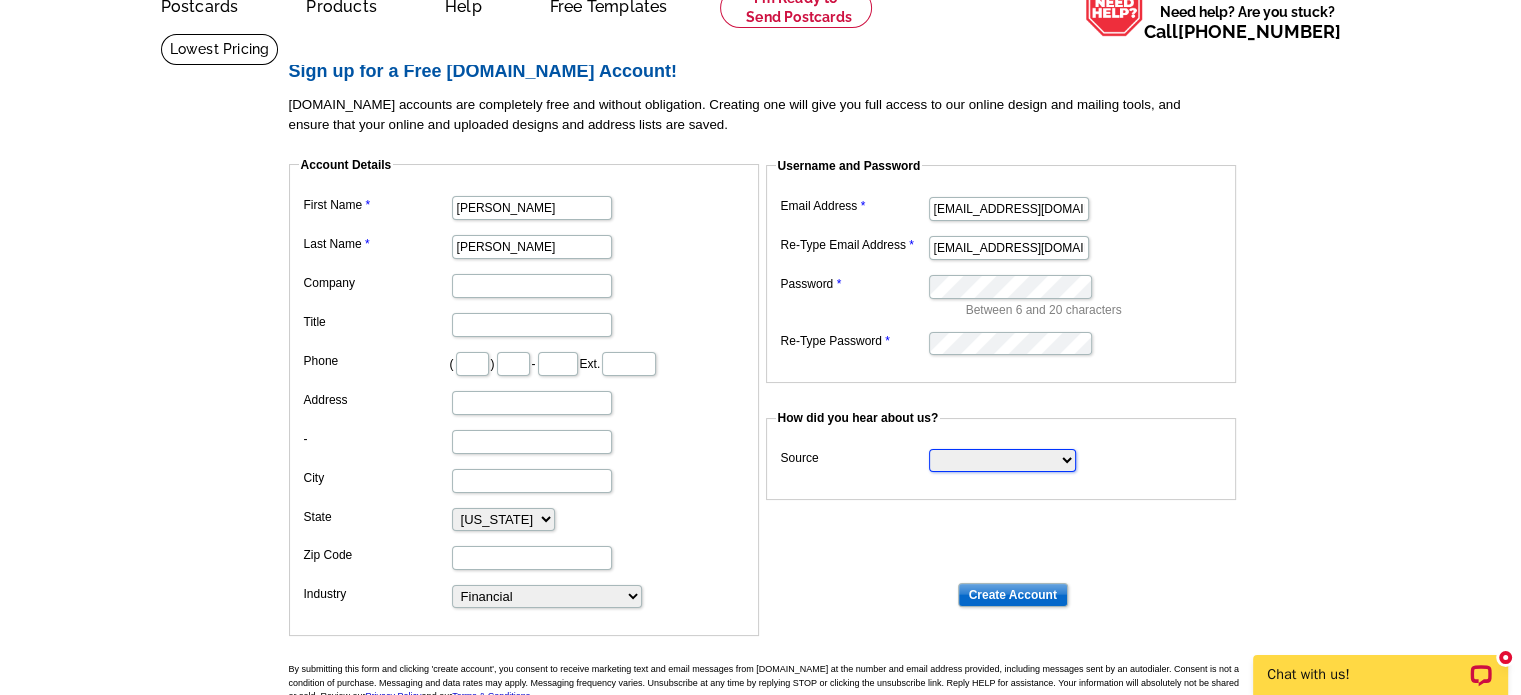 click on "Search Engine
Television Ad
Direct Mail Postcard
Email
Referred by a friend
Other" at bounding box center (1002, 460) 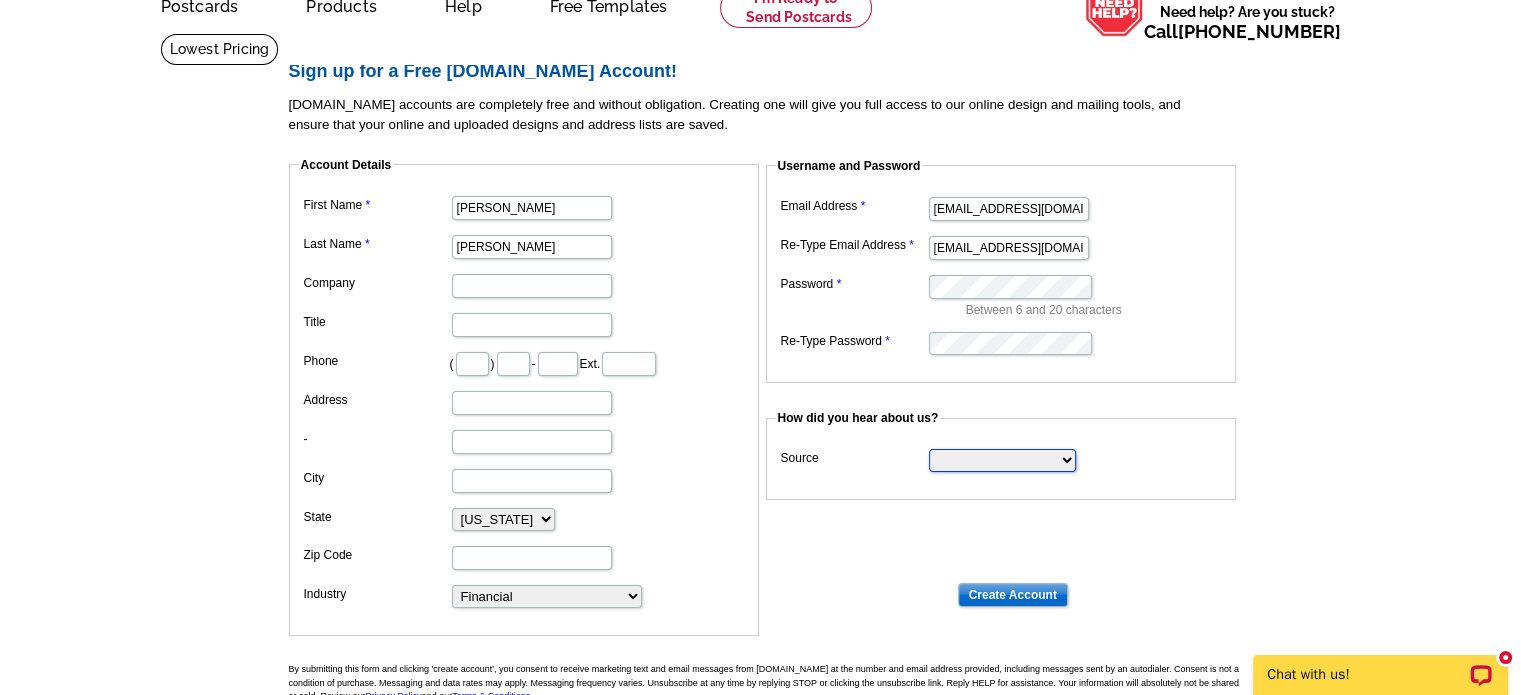click on "Search Engine
Television Ad
Direct Mail Postcard
Email
Referred by a friend
Other" at bounding box center (1002, 460) 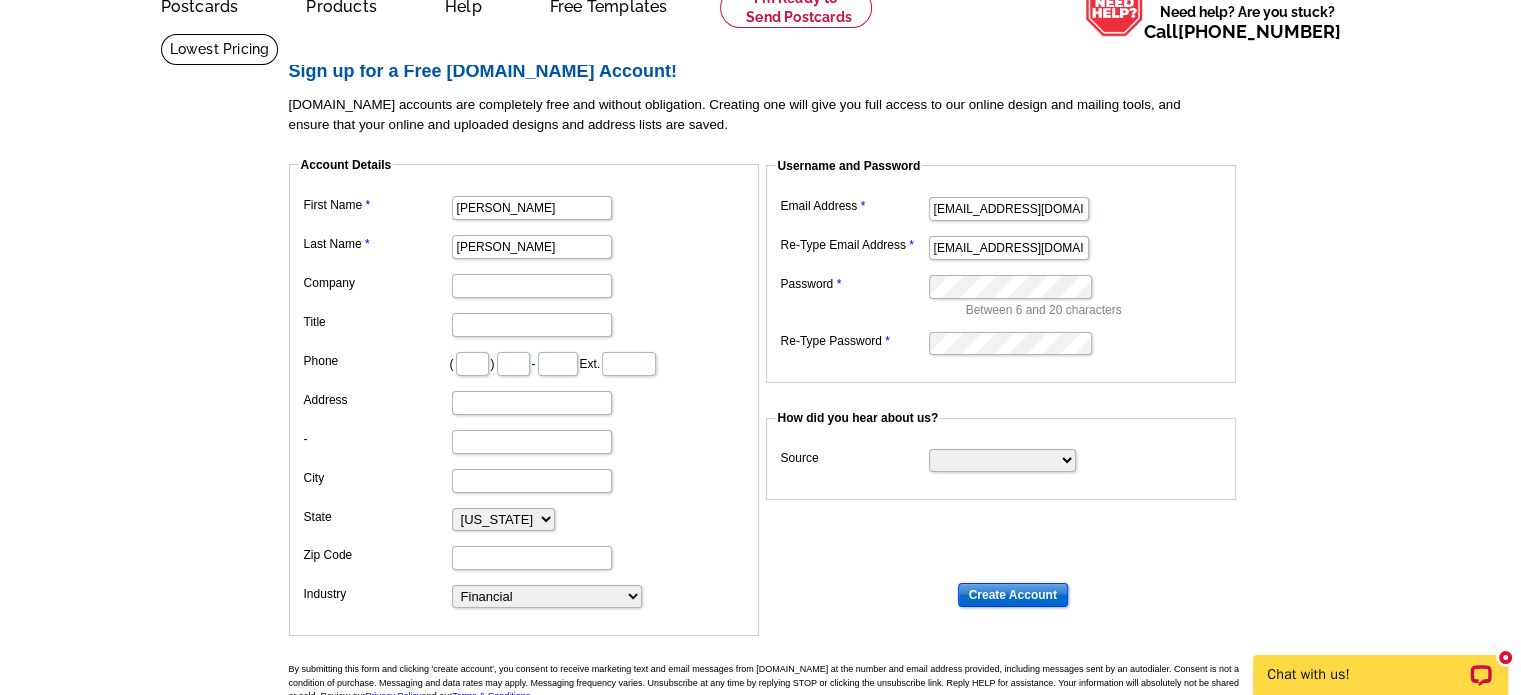 click on "Create Account" at bounding box center (1013, 595) 